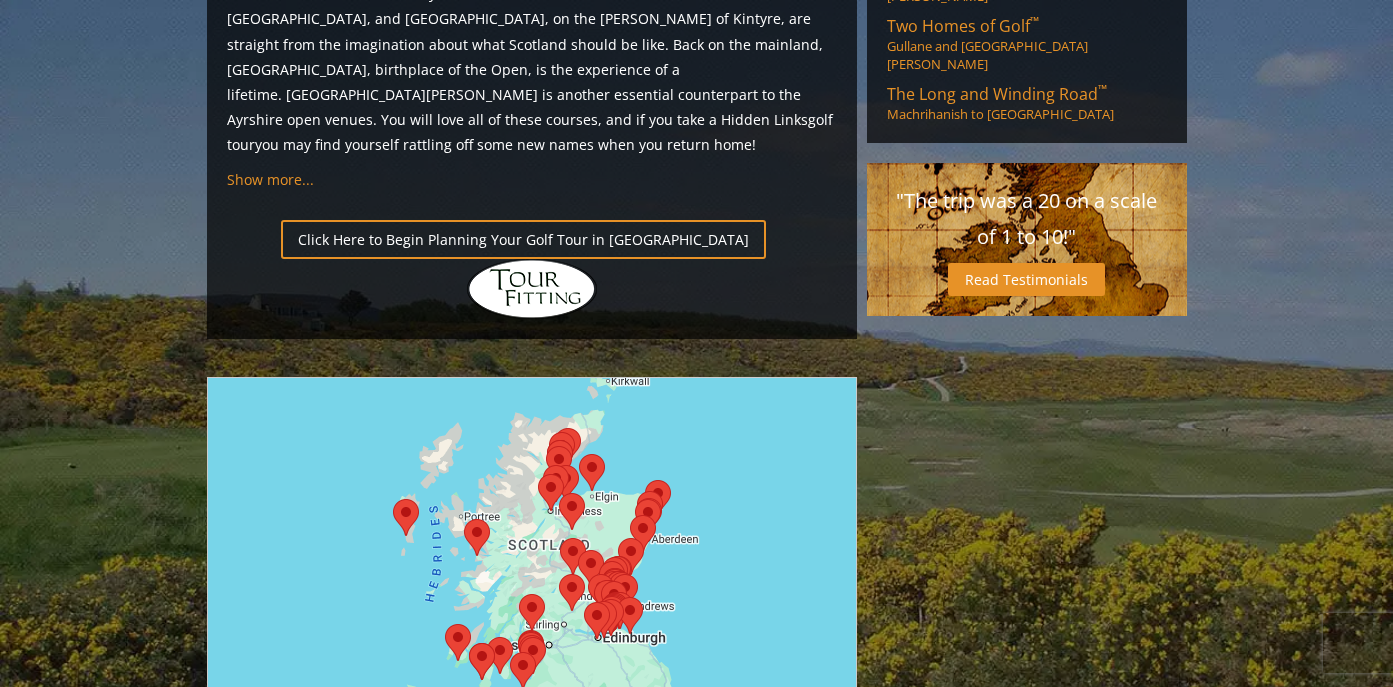 scroll, scrollTop: 1985, scrollLeft: 0, axis: vertical 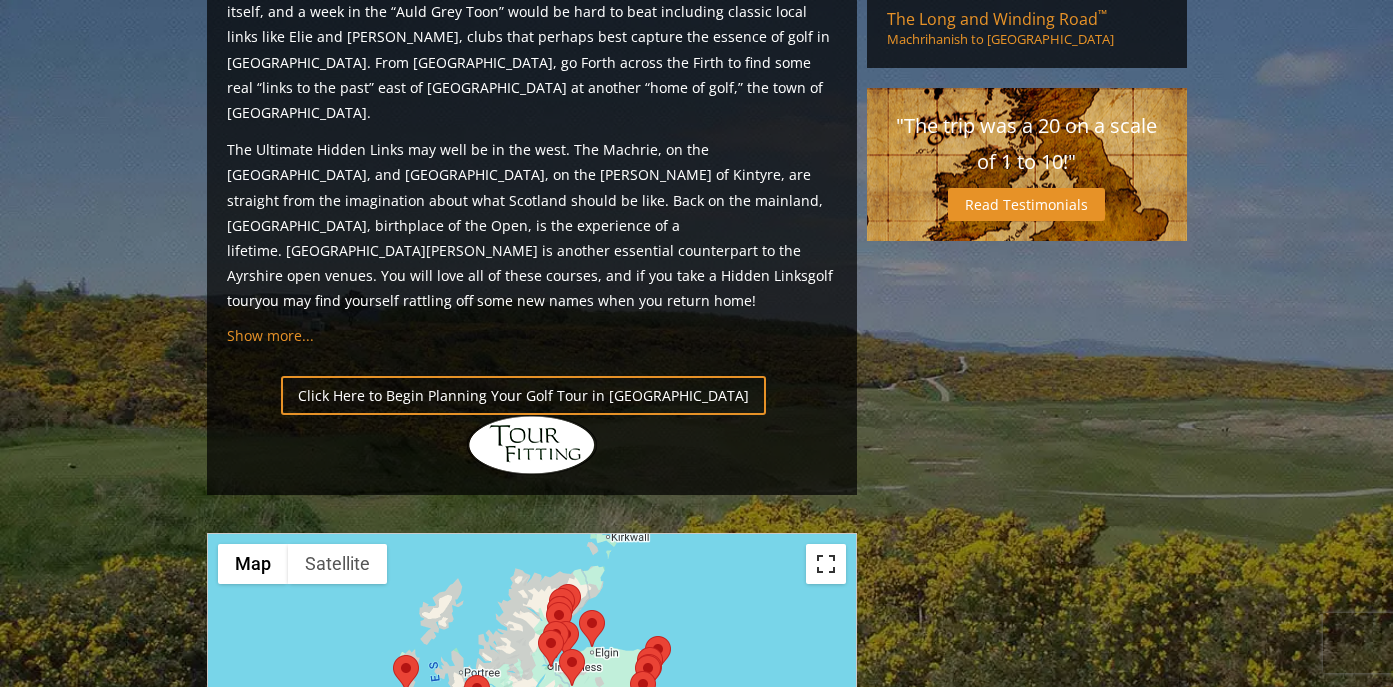 click at bounding box center [826, 564] 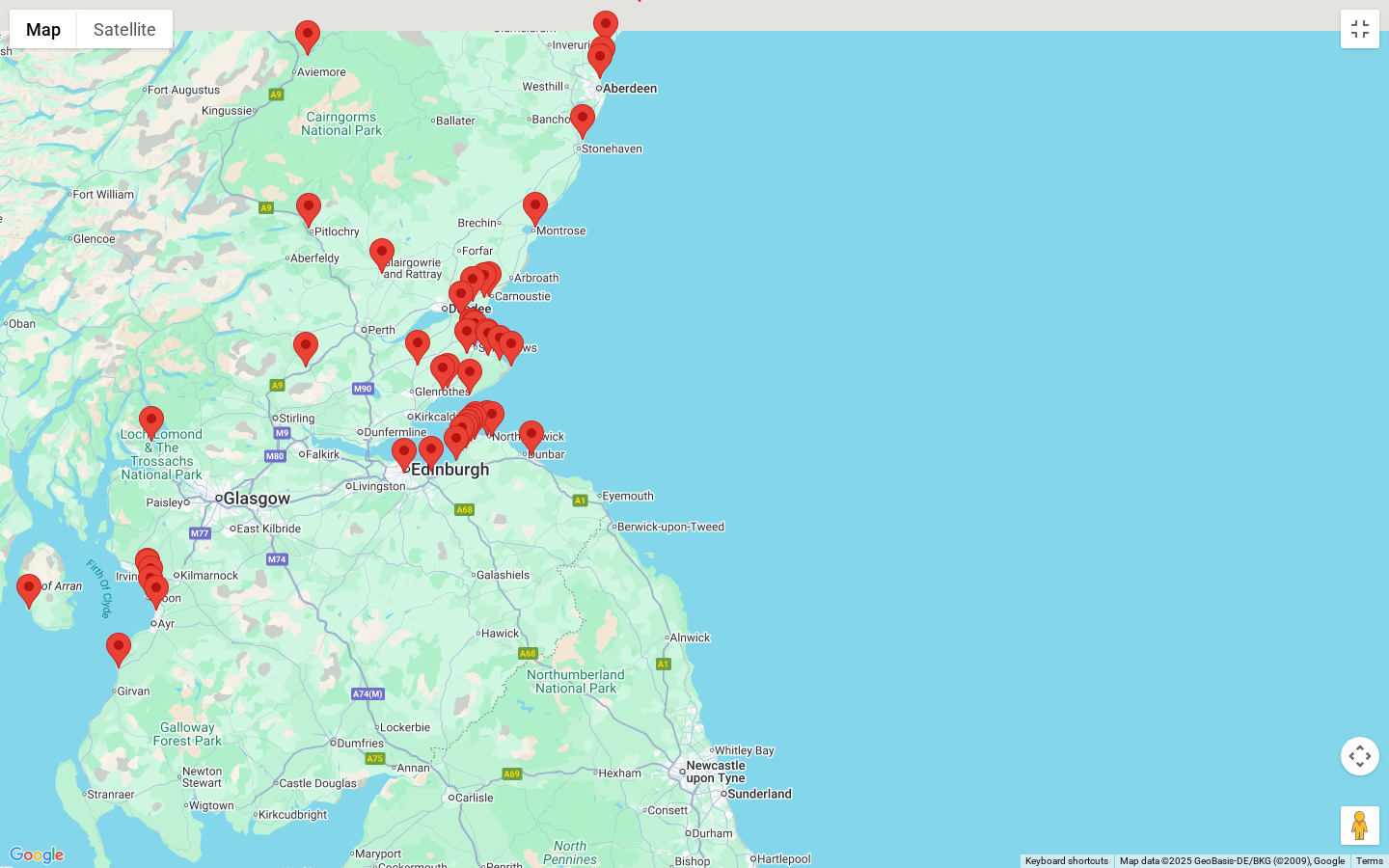 drag, startPoint x: 552, startPoint y: 380, endPoint x: 1031, endPoint y: 629, distance: 539.8537 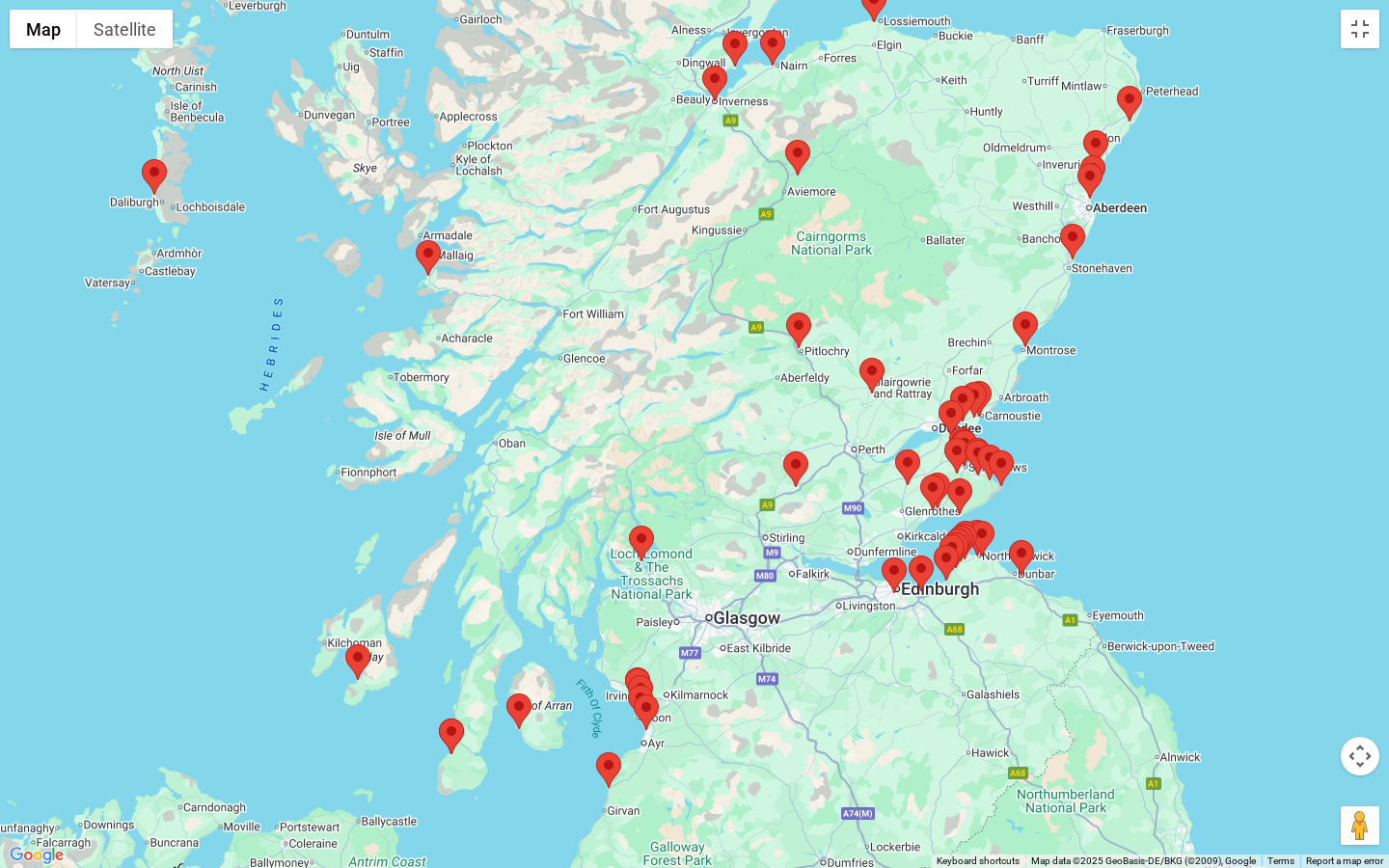 drag, startPoint x: 763, startPoint y: 453, endPoint x: 1251, endPoint y: 572, distance: 502.29971 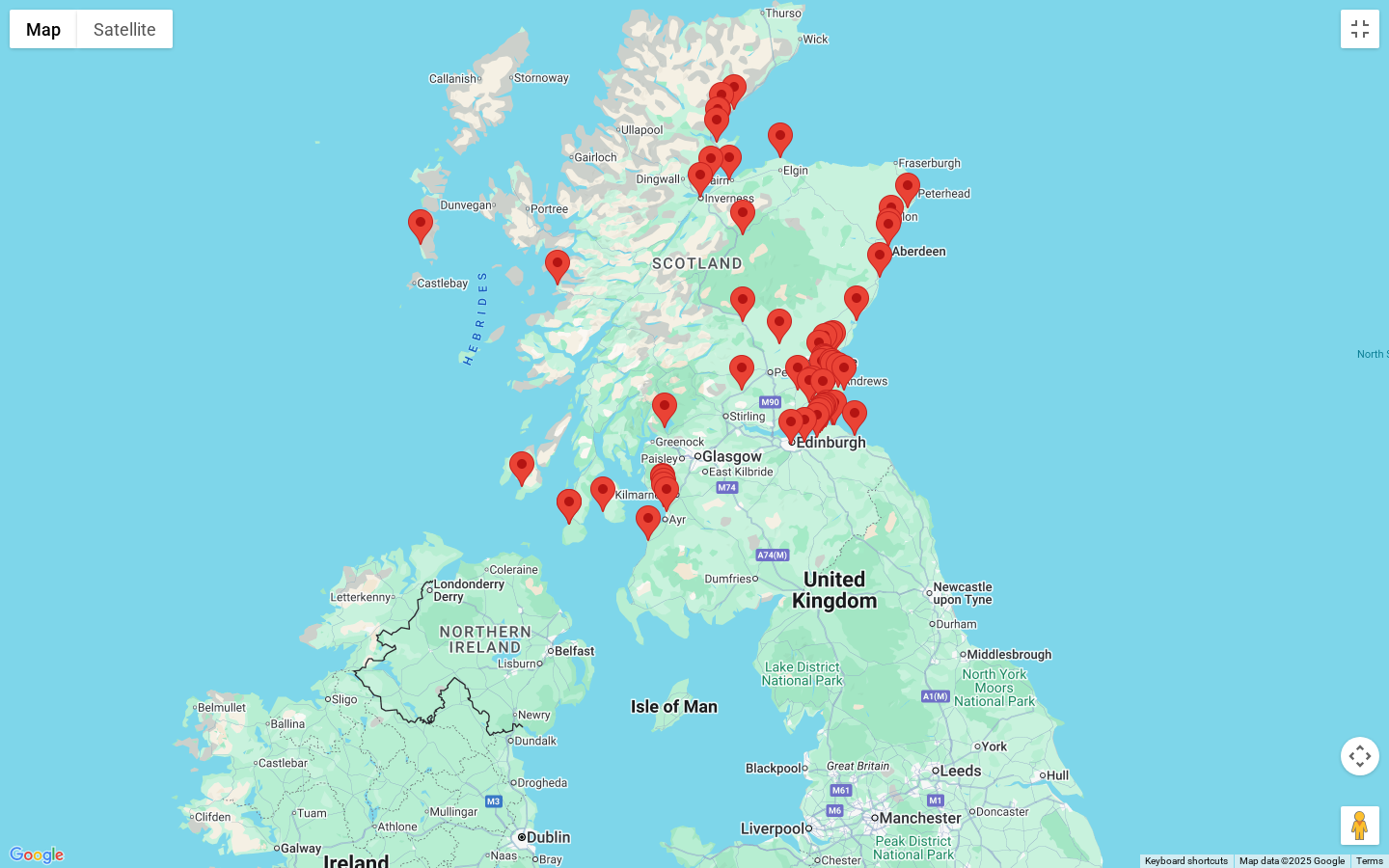 drag, startPoint x: 707, startPoint y: 513, endPoint x: 424, endPoint y: 378, distance: 313.55063 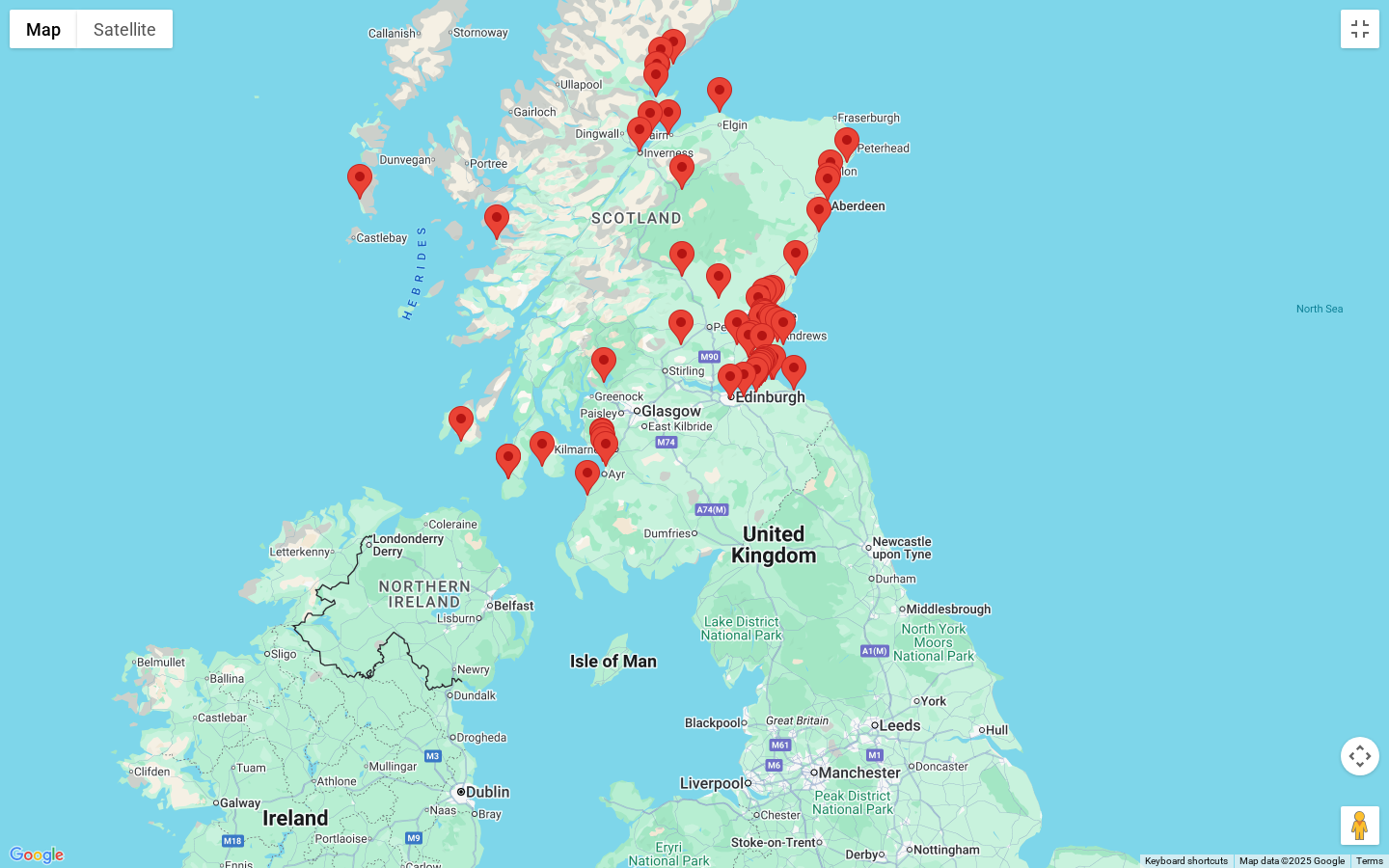 drag, startPoint x: 446, startPoint y: 350, endPoint x: 383, endPoint y: 308, distance: 75.716577 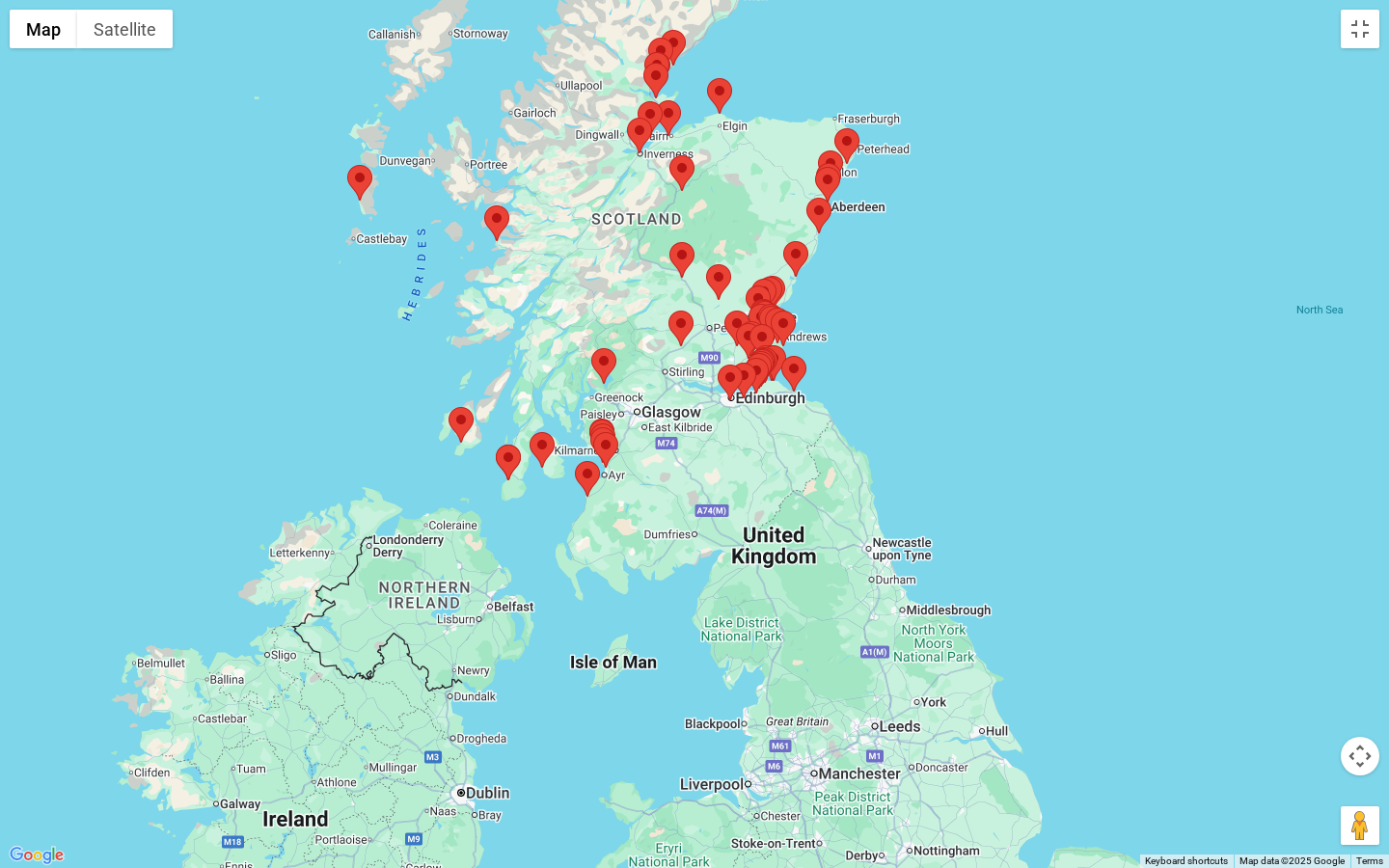 click at bounding box center [591, 348] 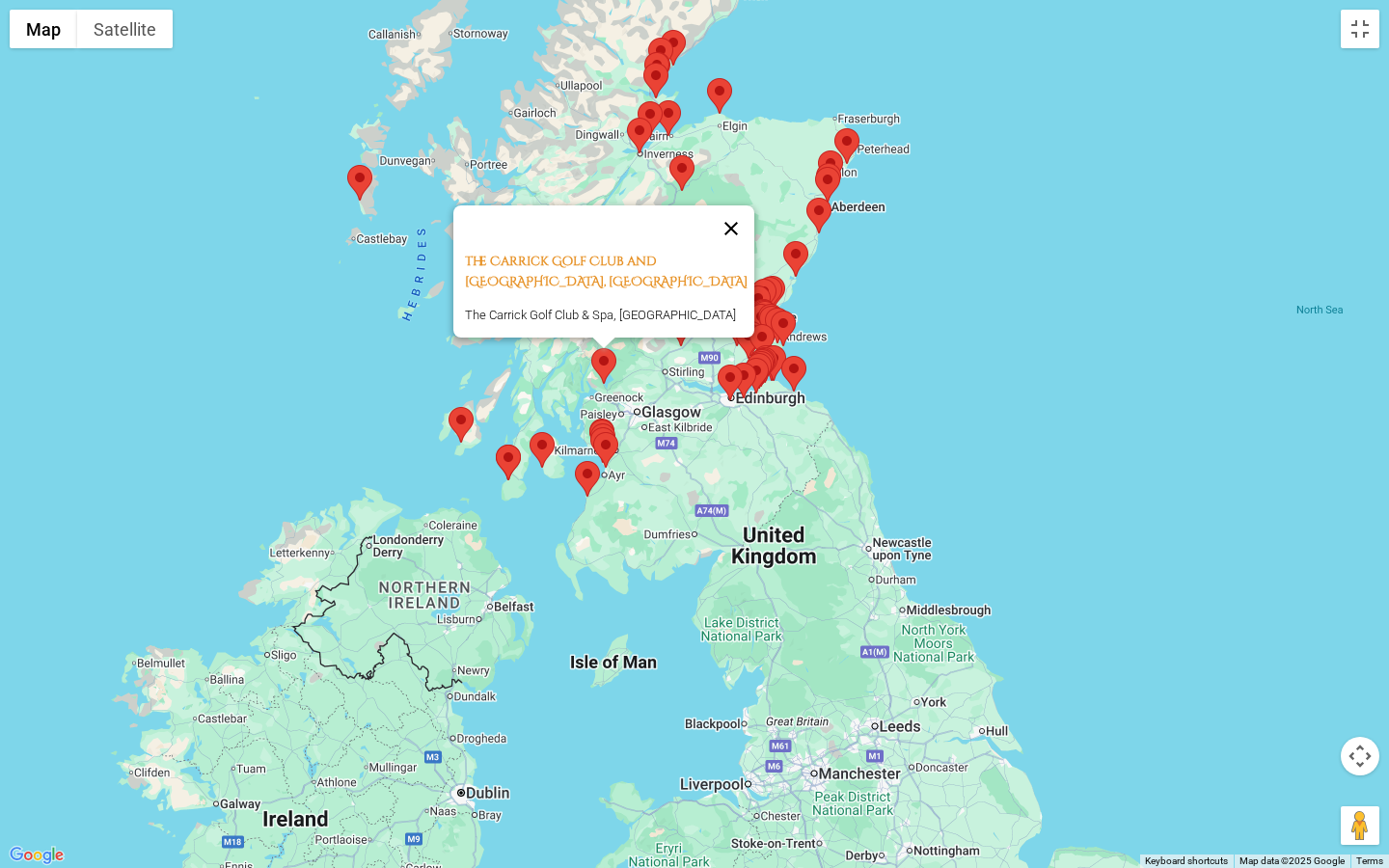 click at bounding box center [731, 229] 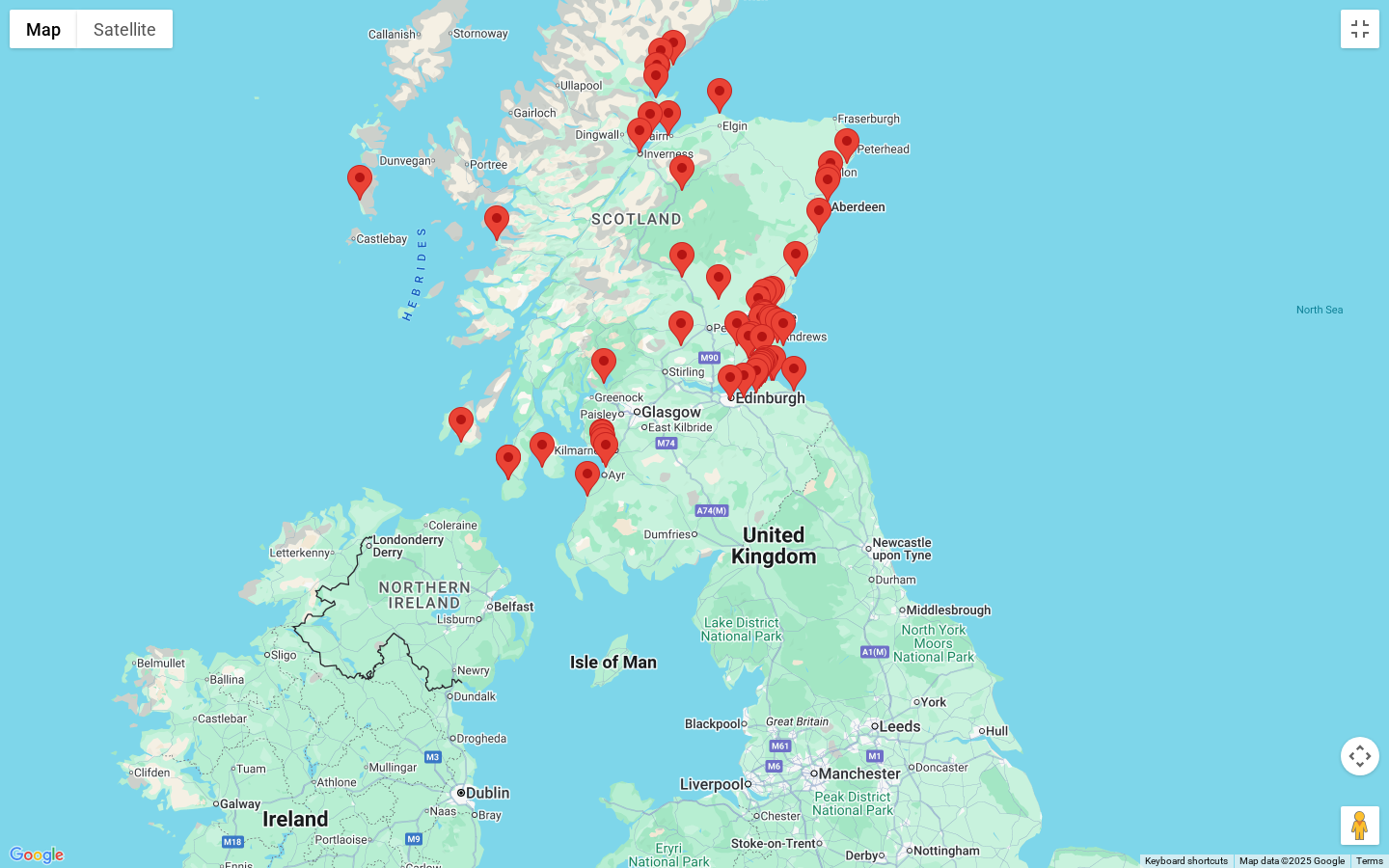 click at bounding box center [668, 311] 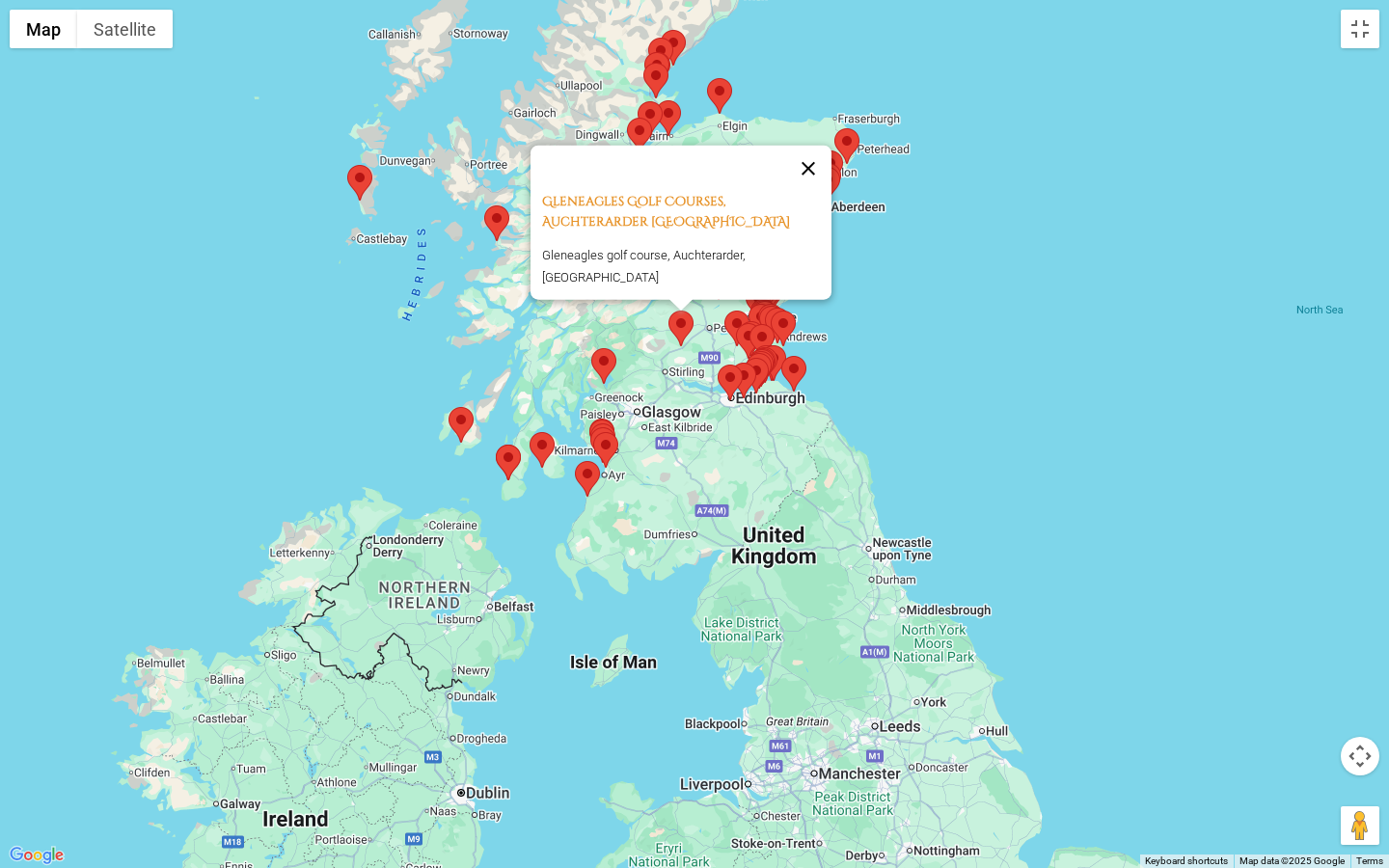 click at bounding box center (808, 169) 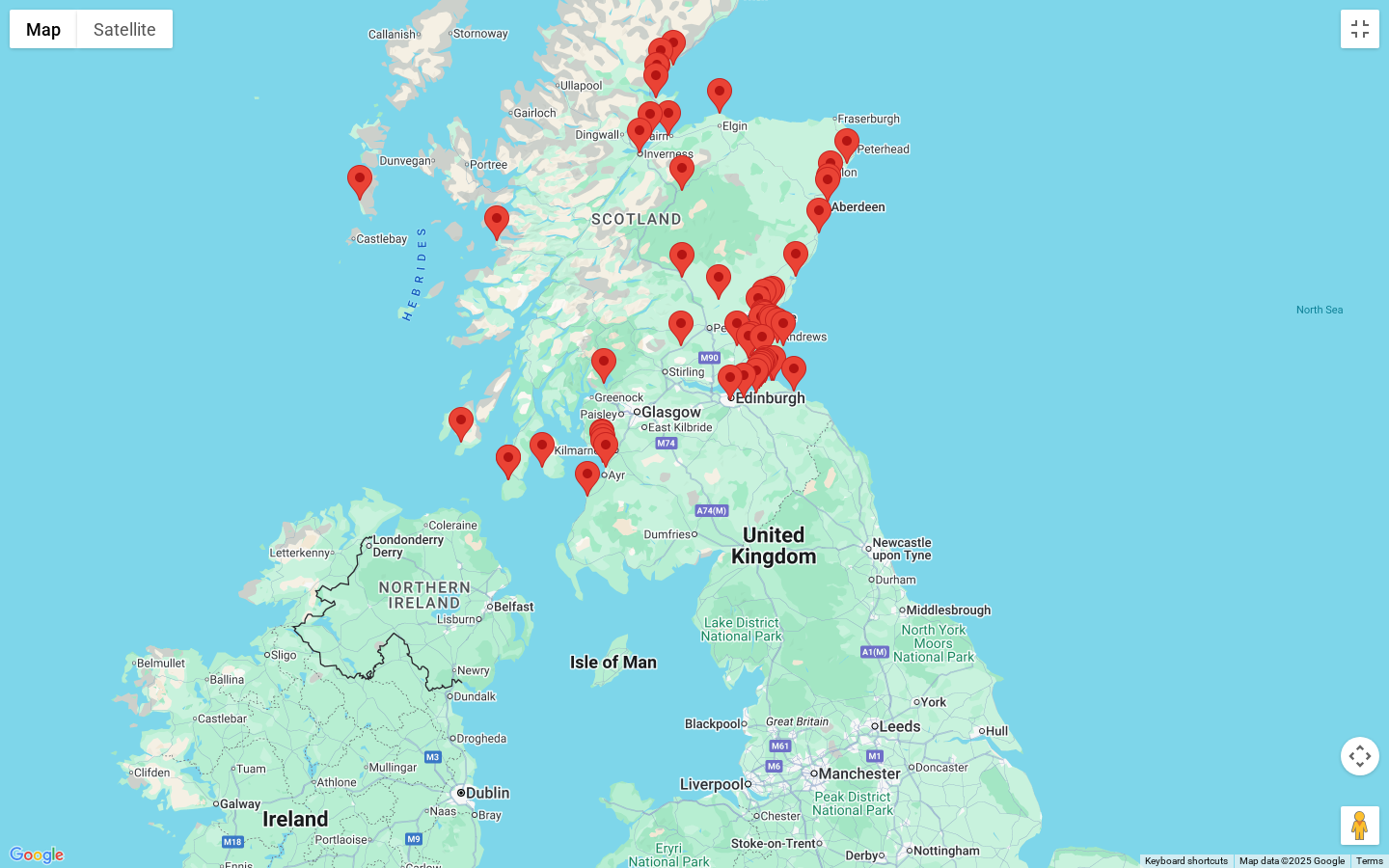 click at bounding box center [669, 242] 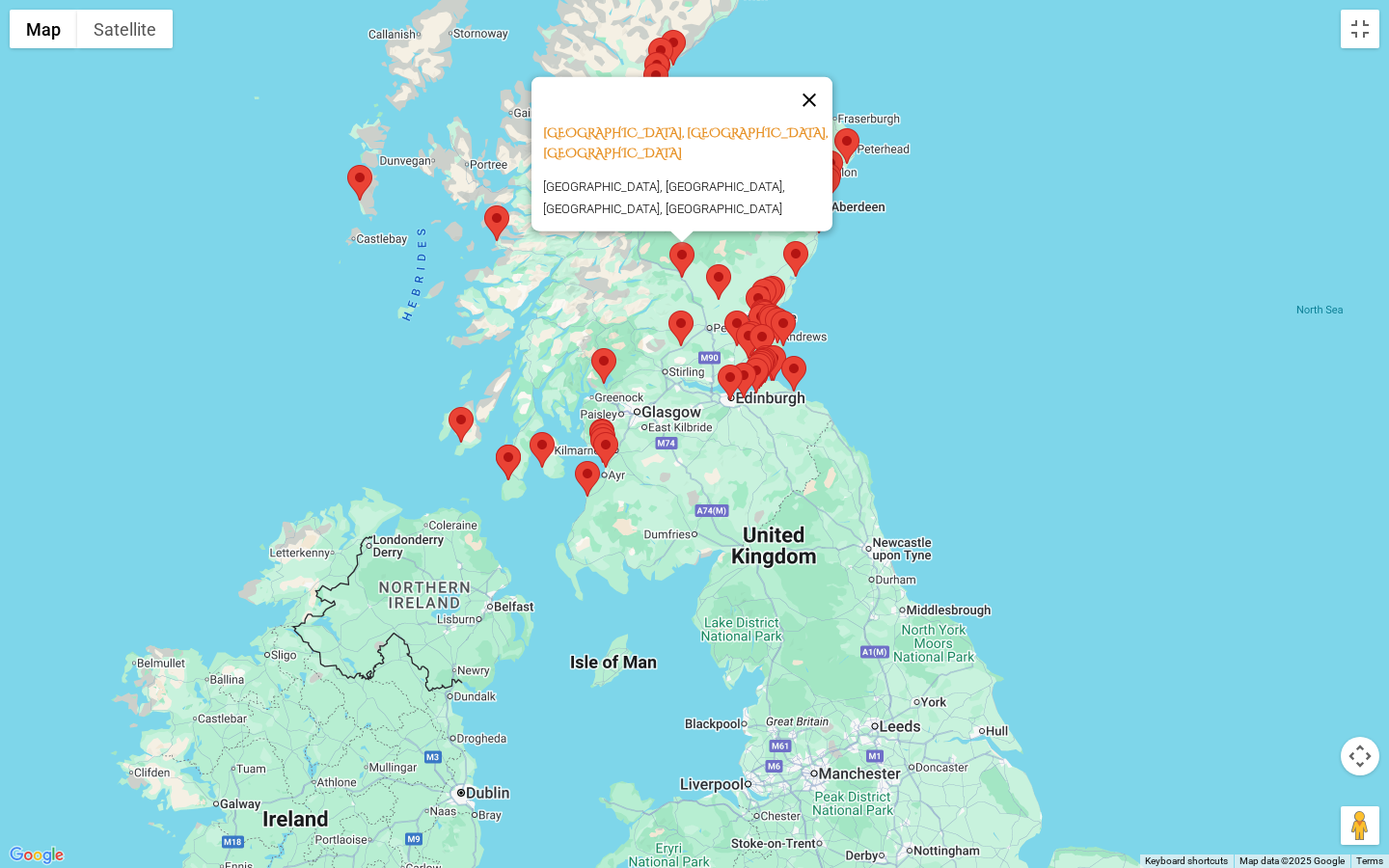 click at bounding box center [809, 100] 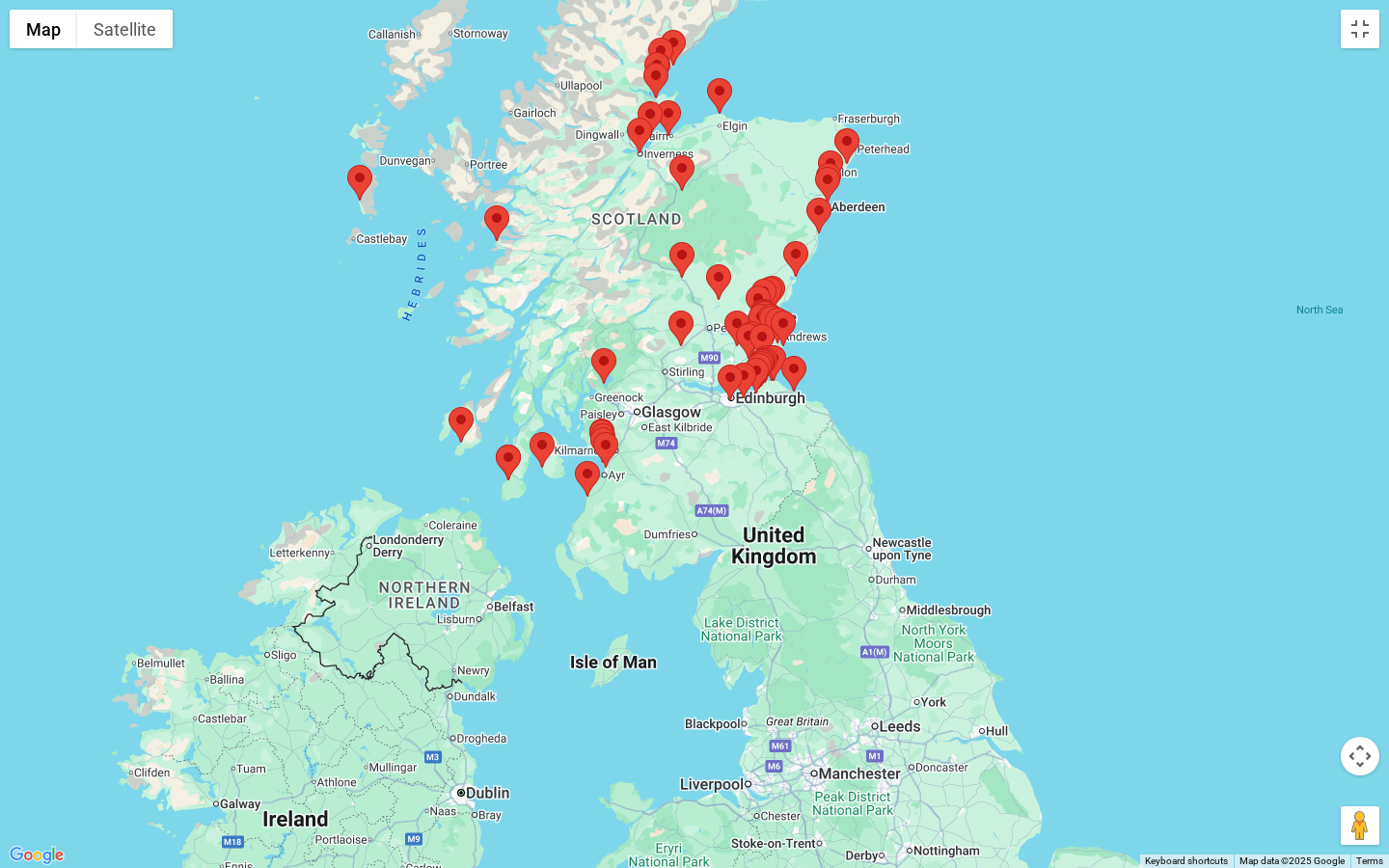 click at bounding box center [591, 348] 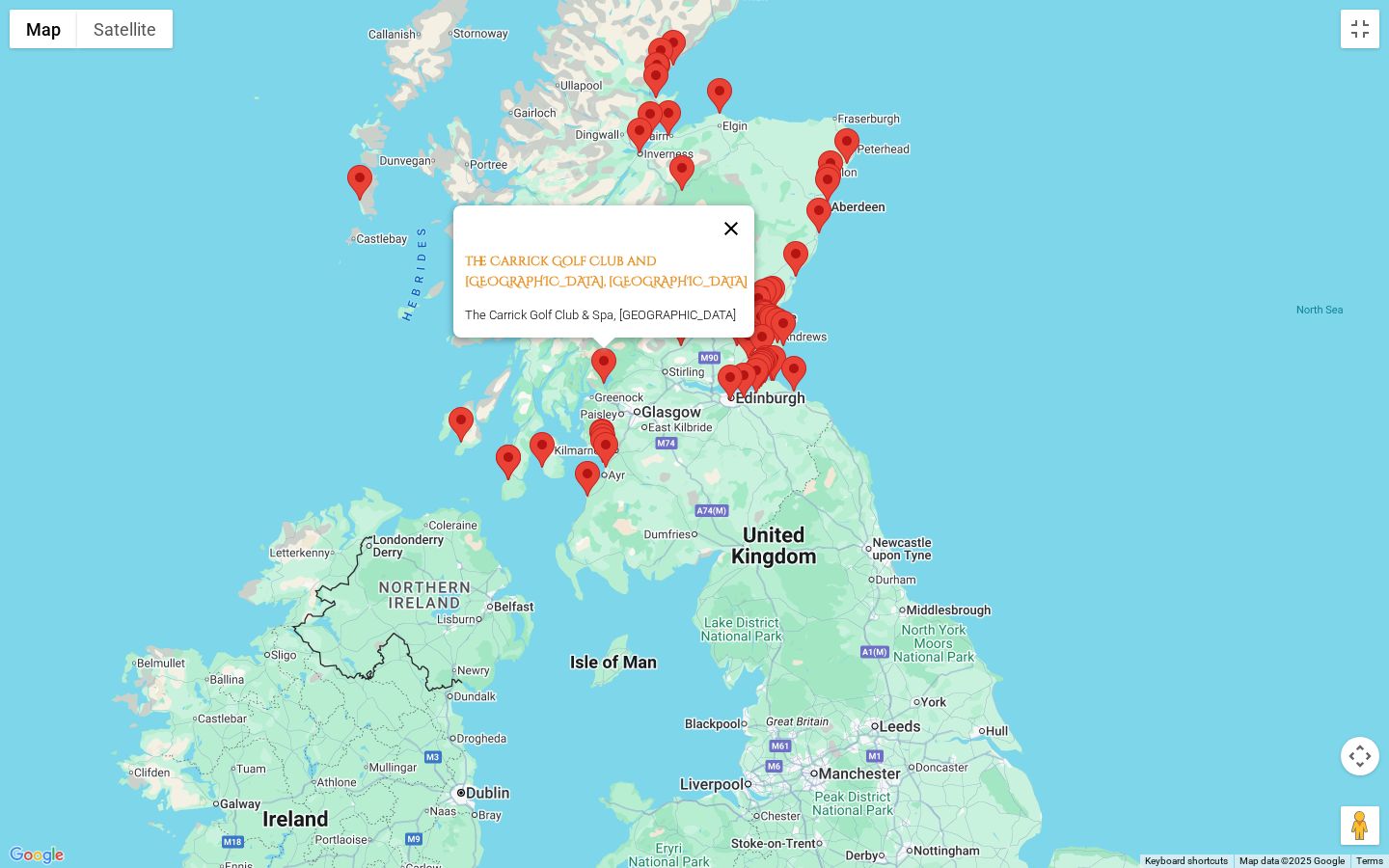click at bounding box center (731, 229) 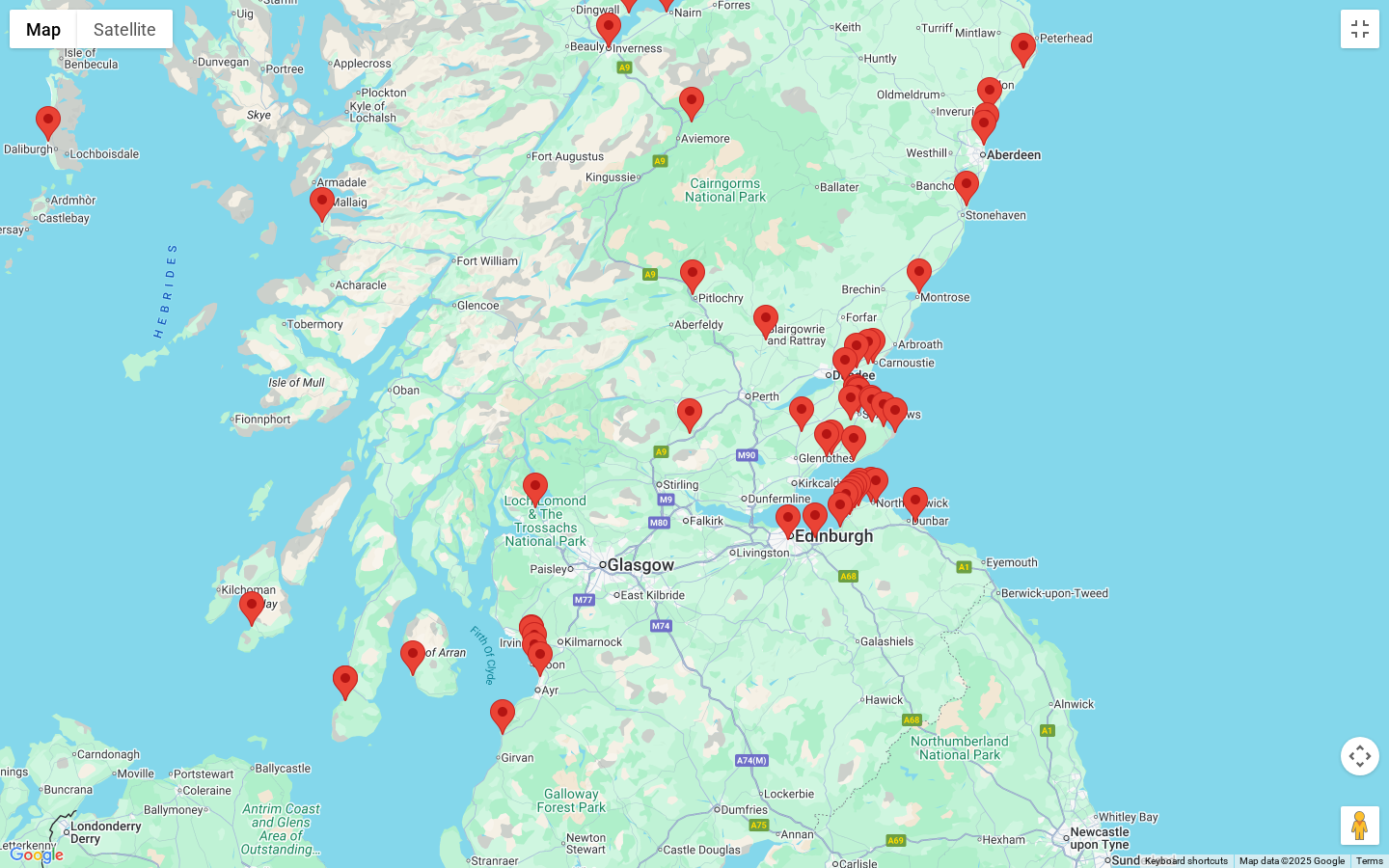 click at bounding box center (523, 473) 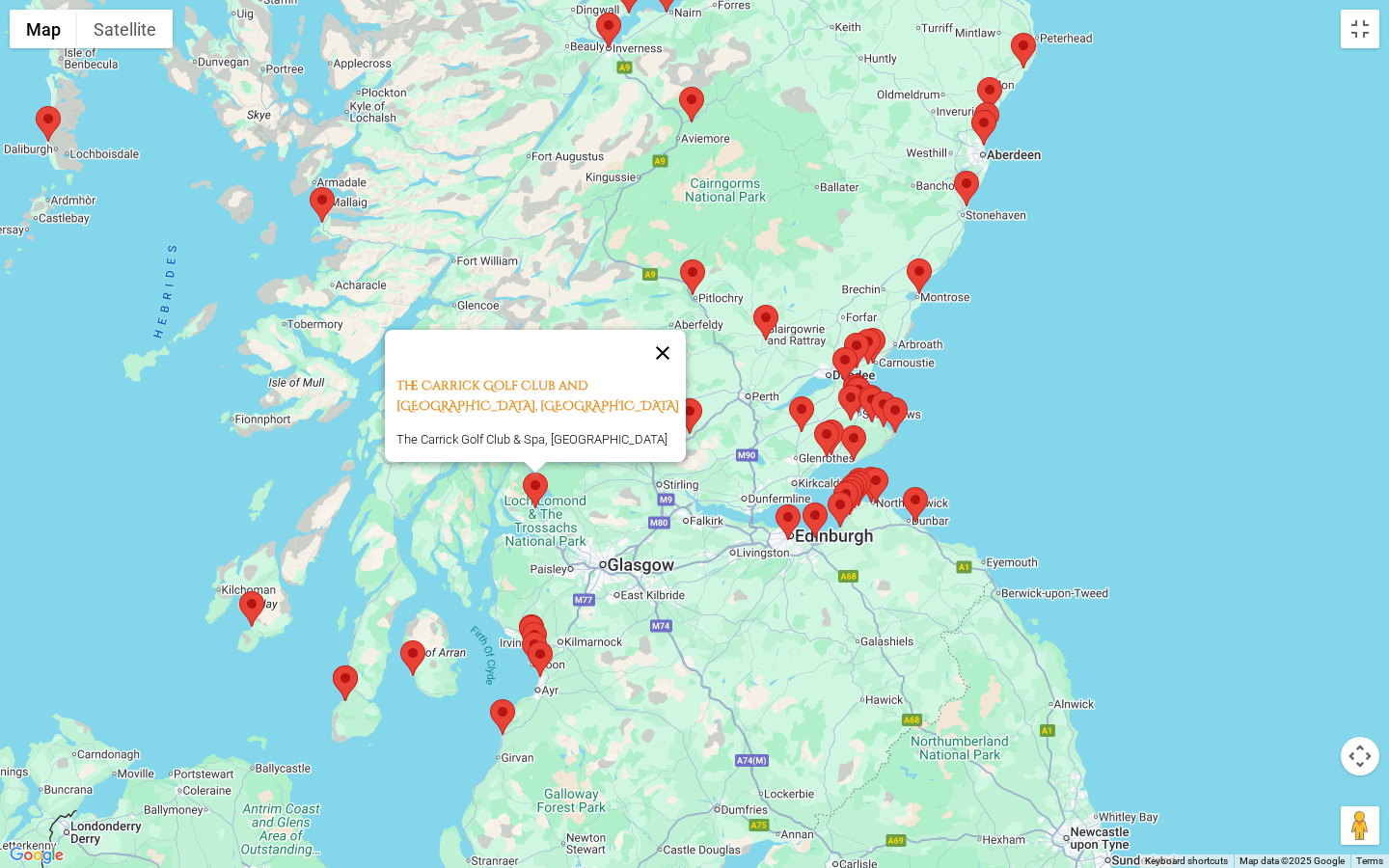 click at bounding box center [663, 353] 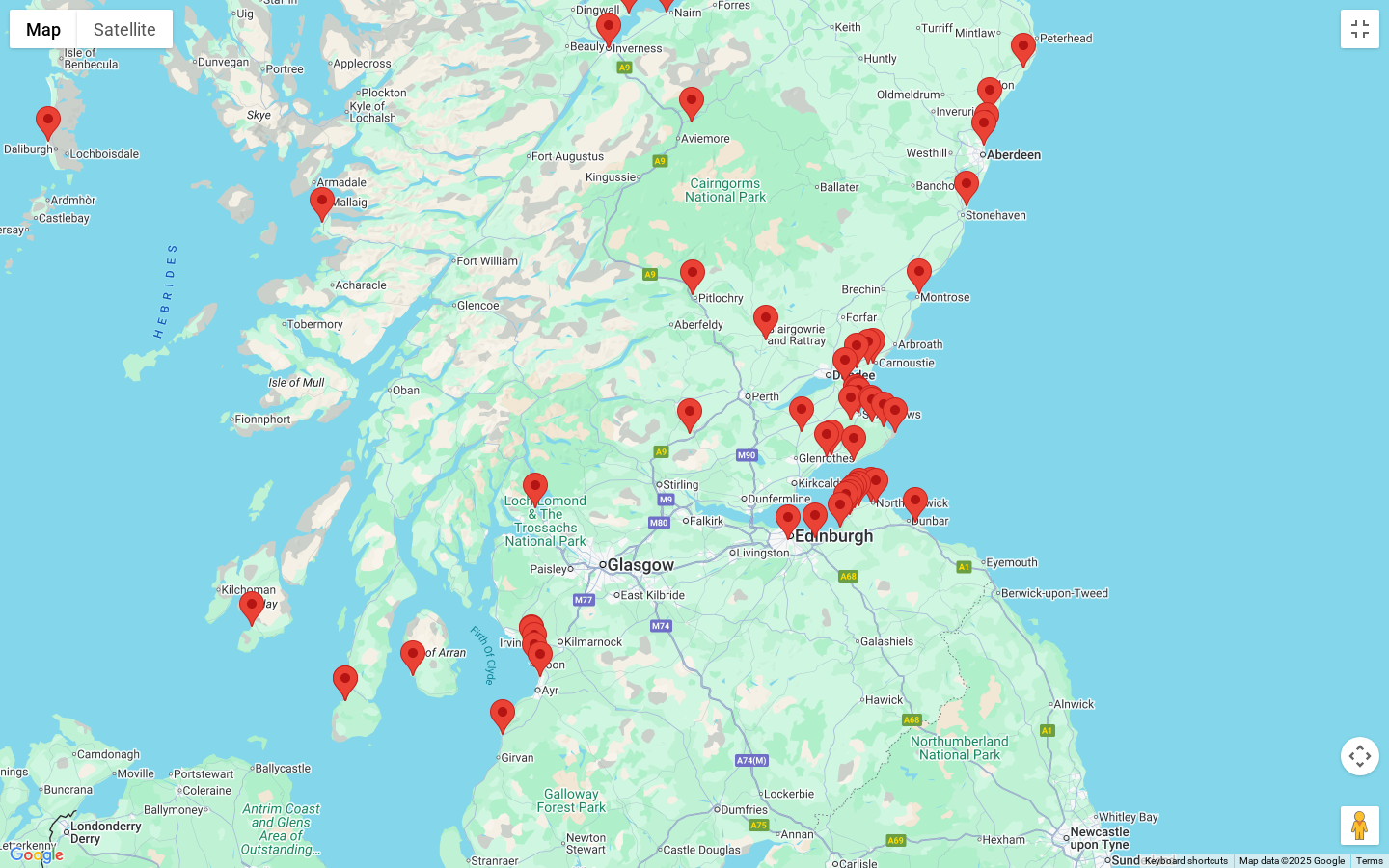 click at bounding box center (677, 398) 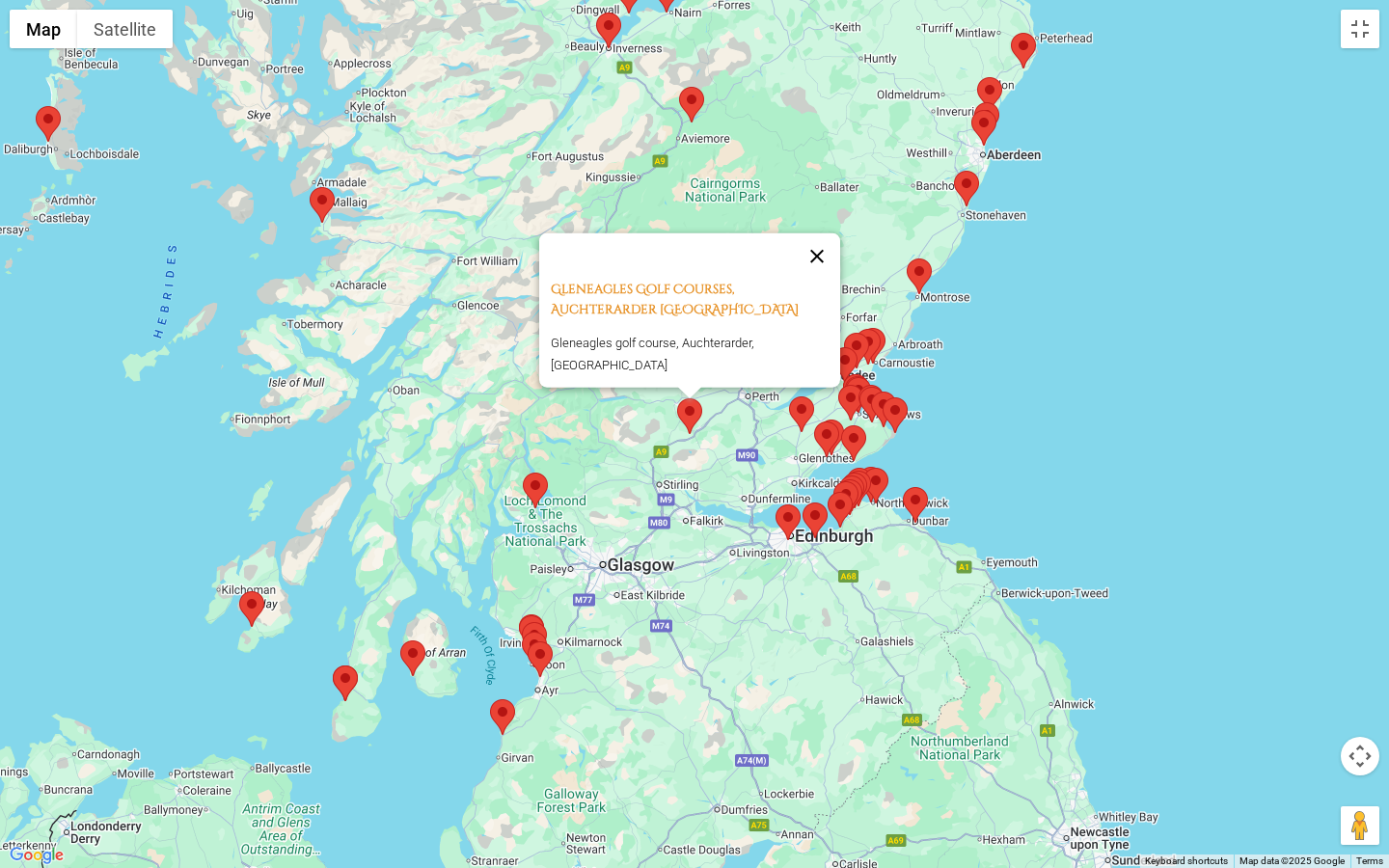 click at bounding box center [817, 257] 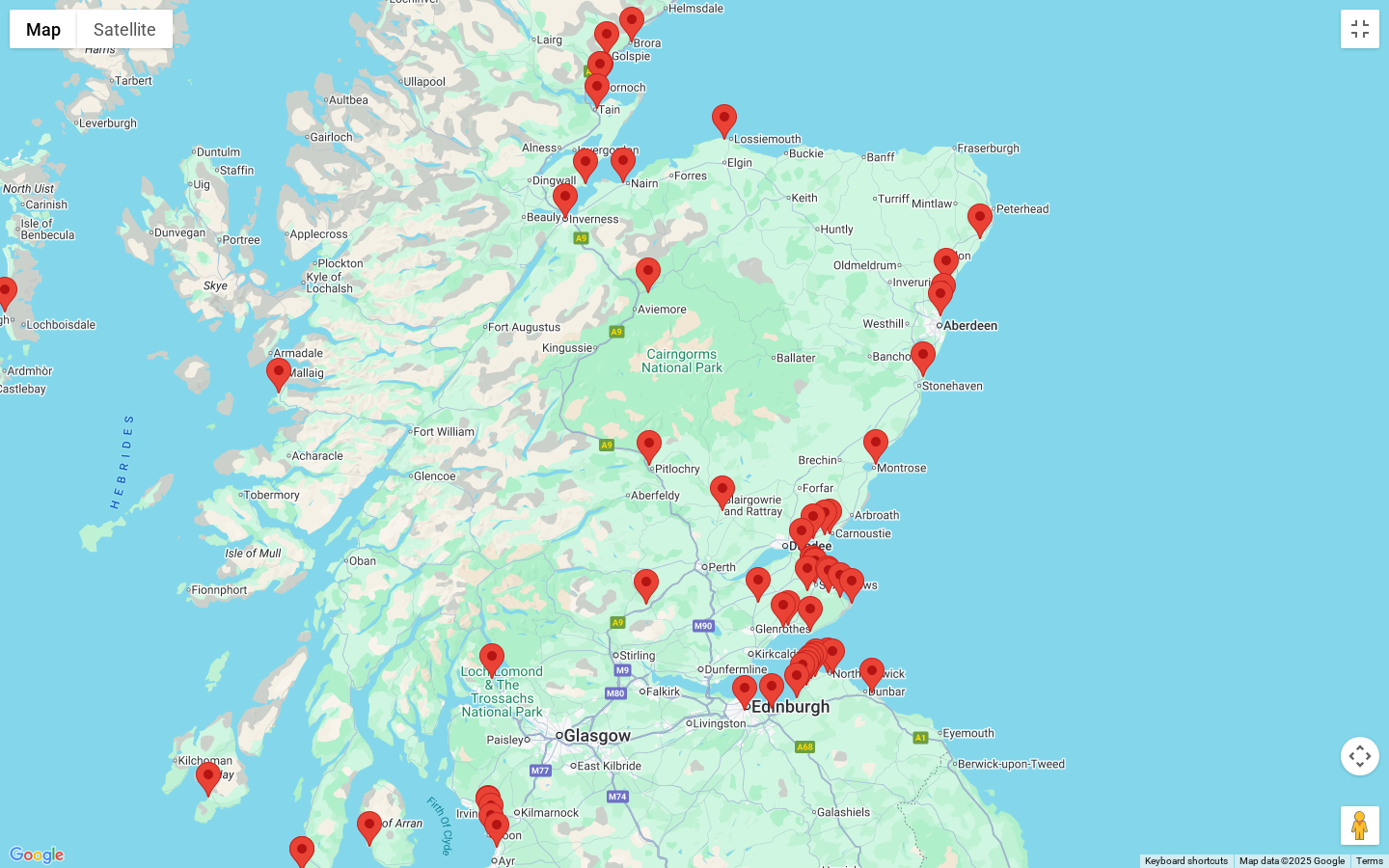 drag, startPoint x: 611, startPoint y: 234, endPoint x: 568, endPoint y: 408, distance: 179.23448 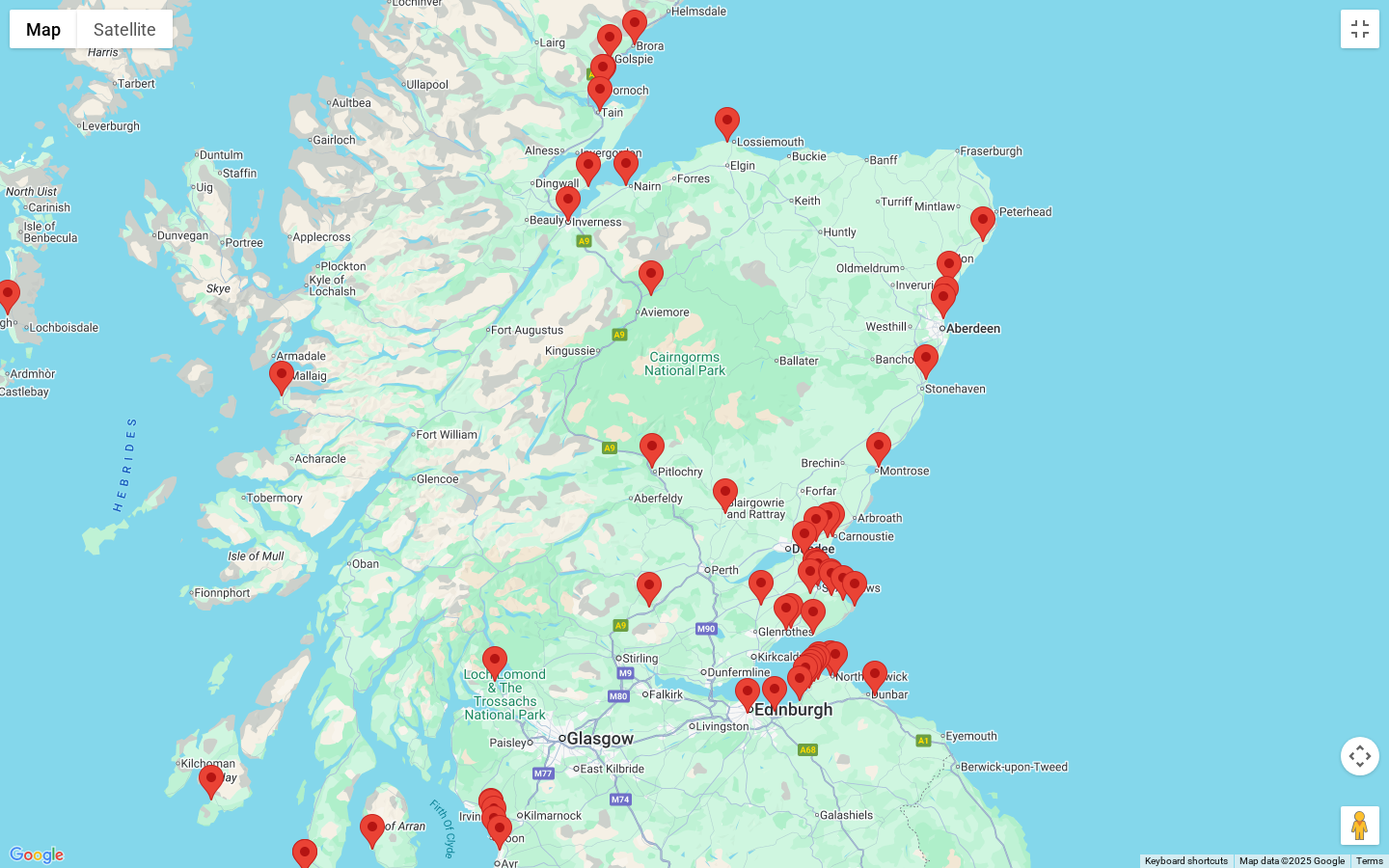 click at bounding box center (639, 260) 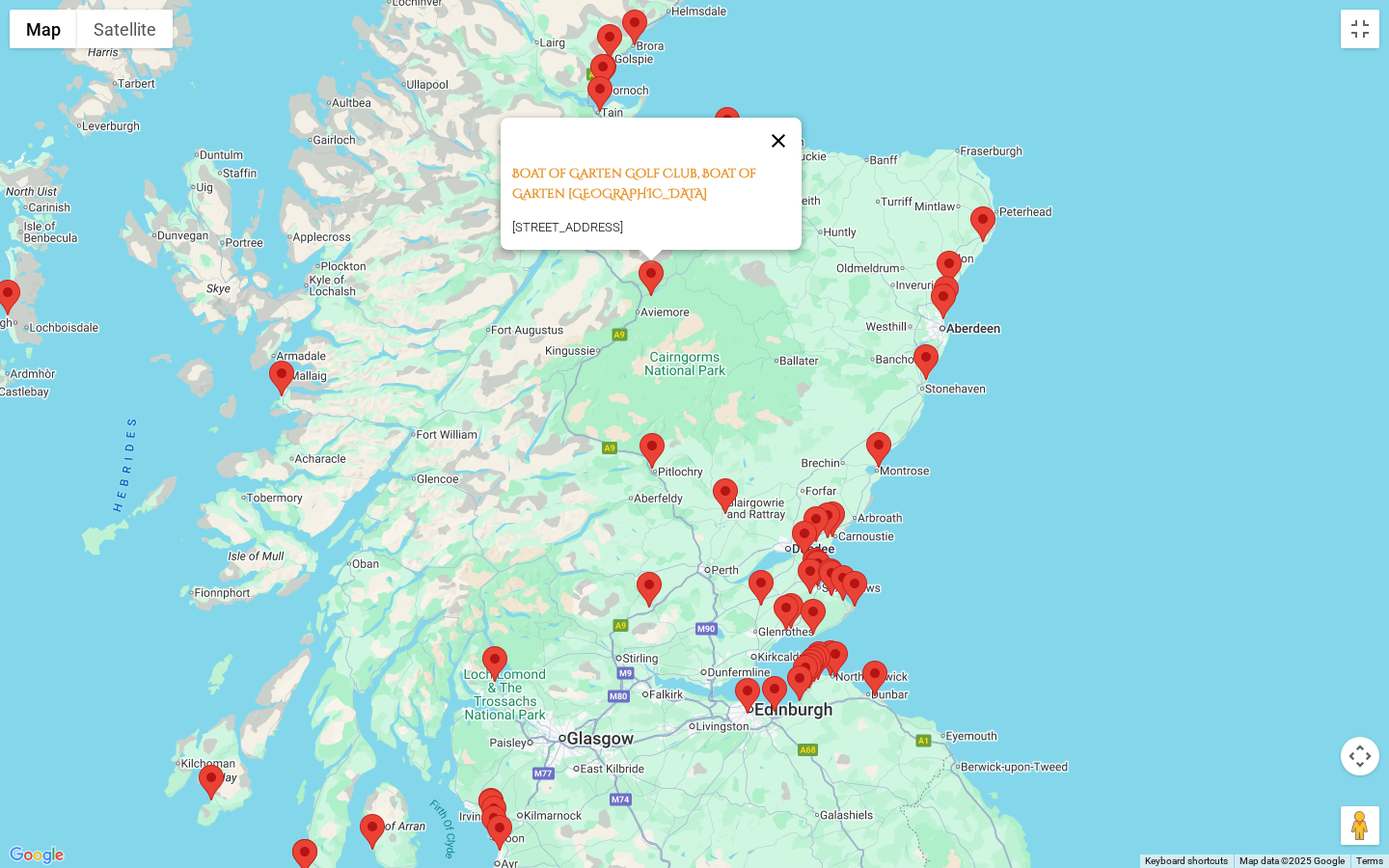 click at bounding box center [778, 141] 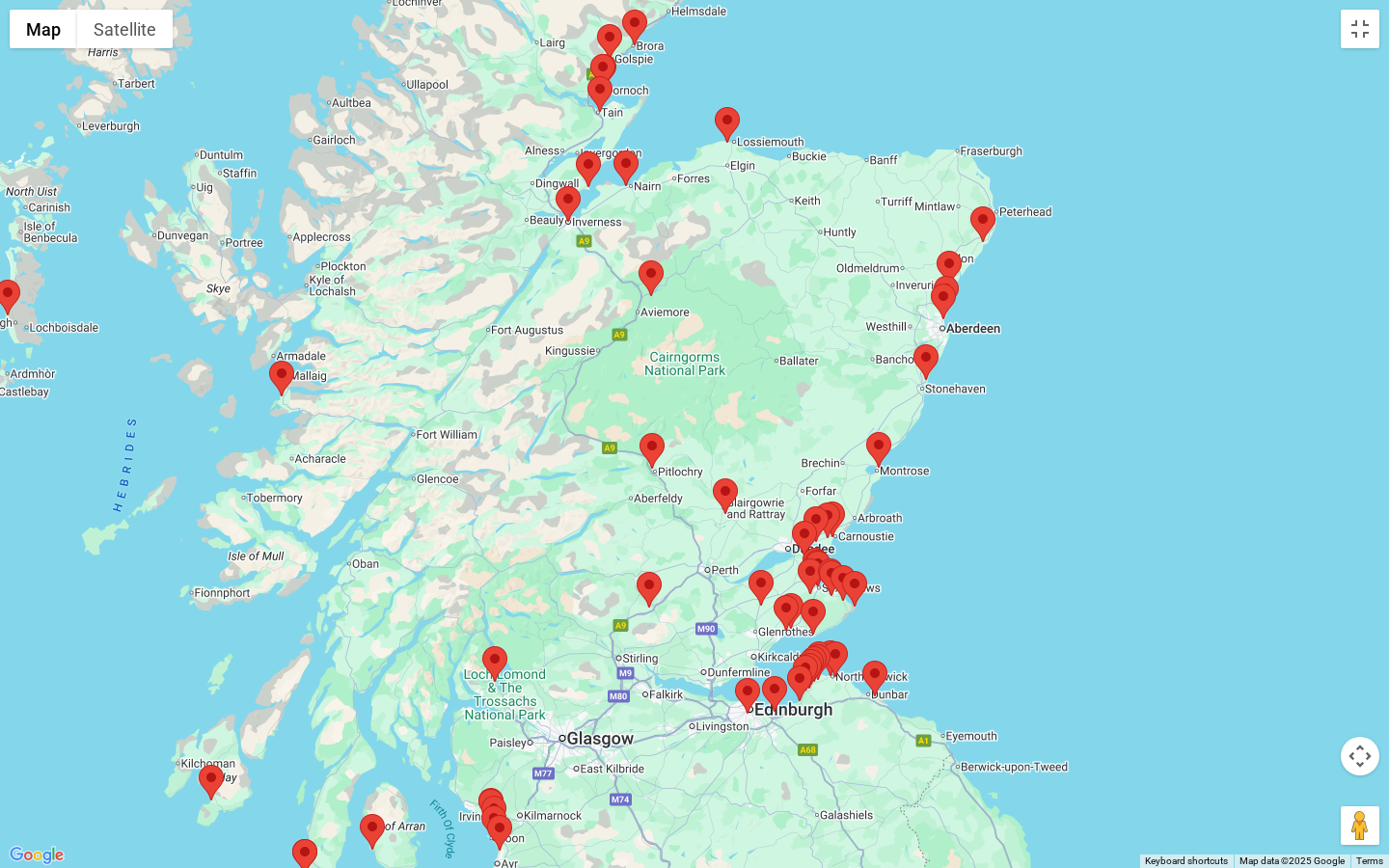 click at bounding box center (556, 186) 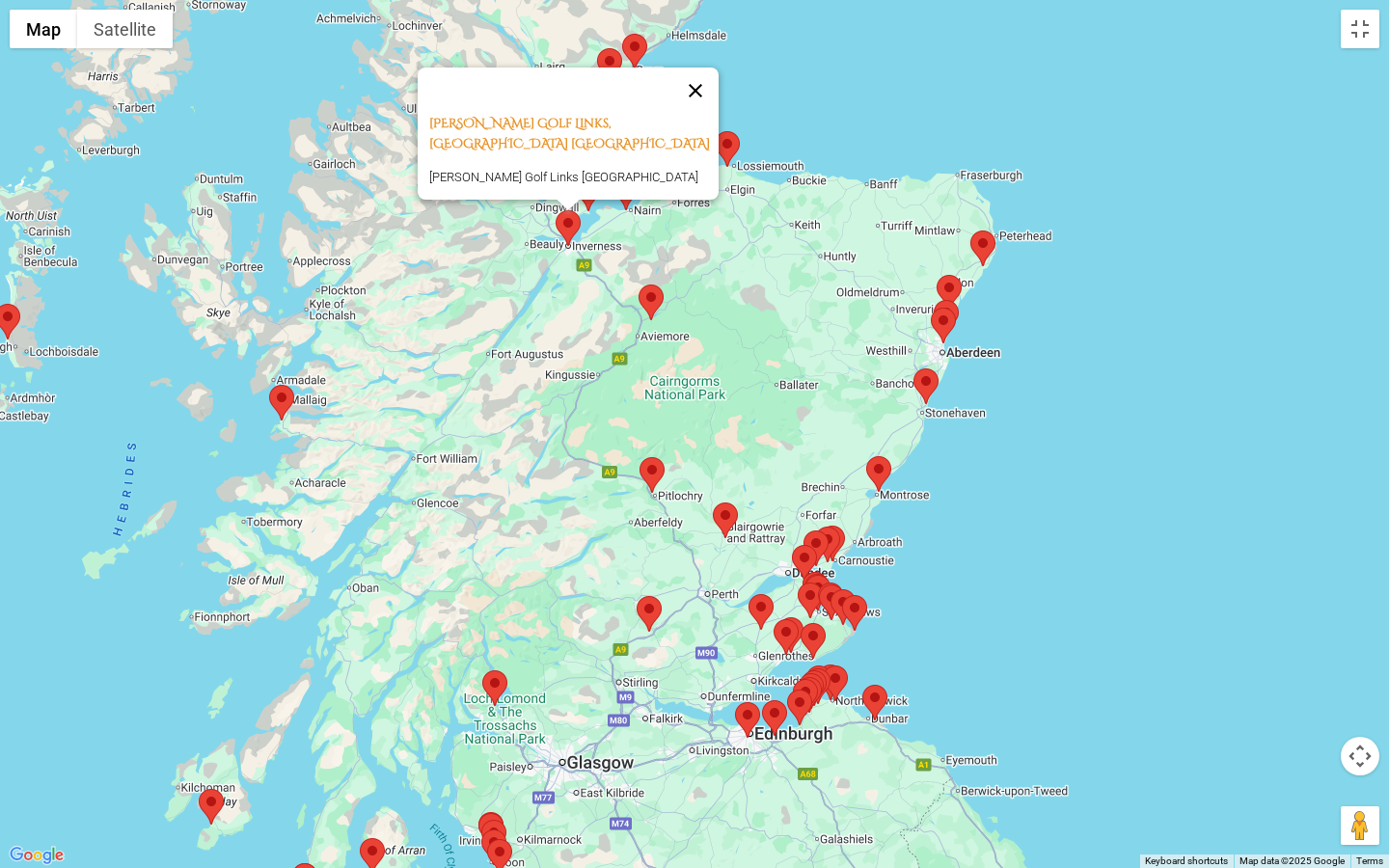 click at bounding box center [695, 91] 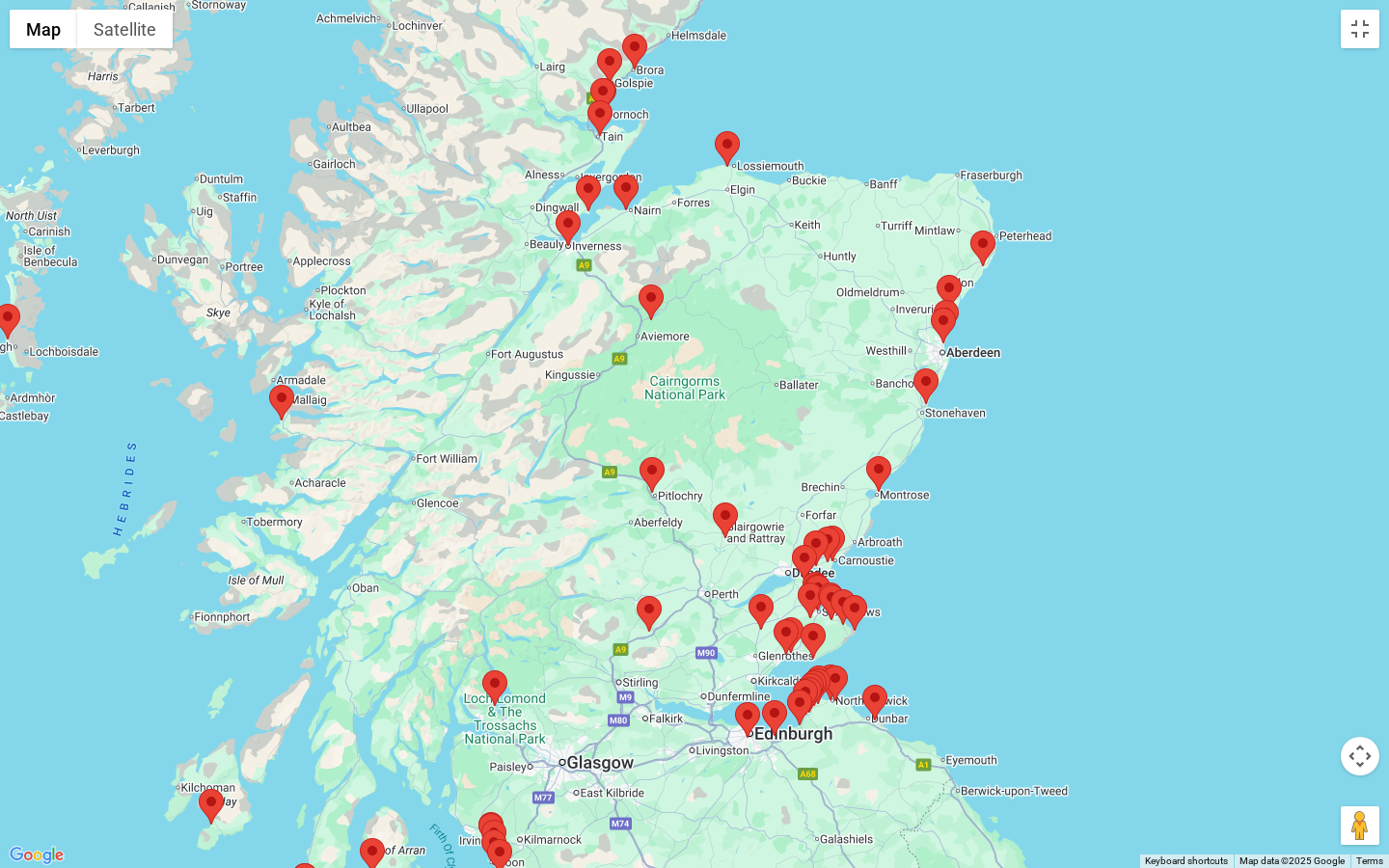 click at bounding box center [576, 176] 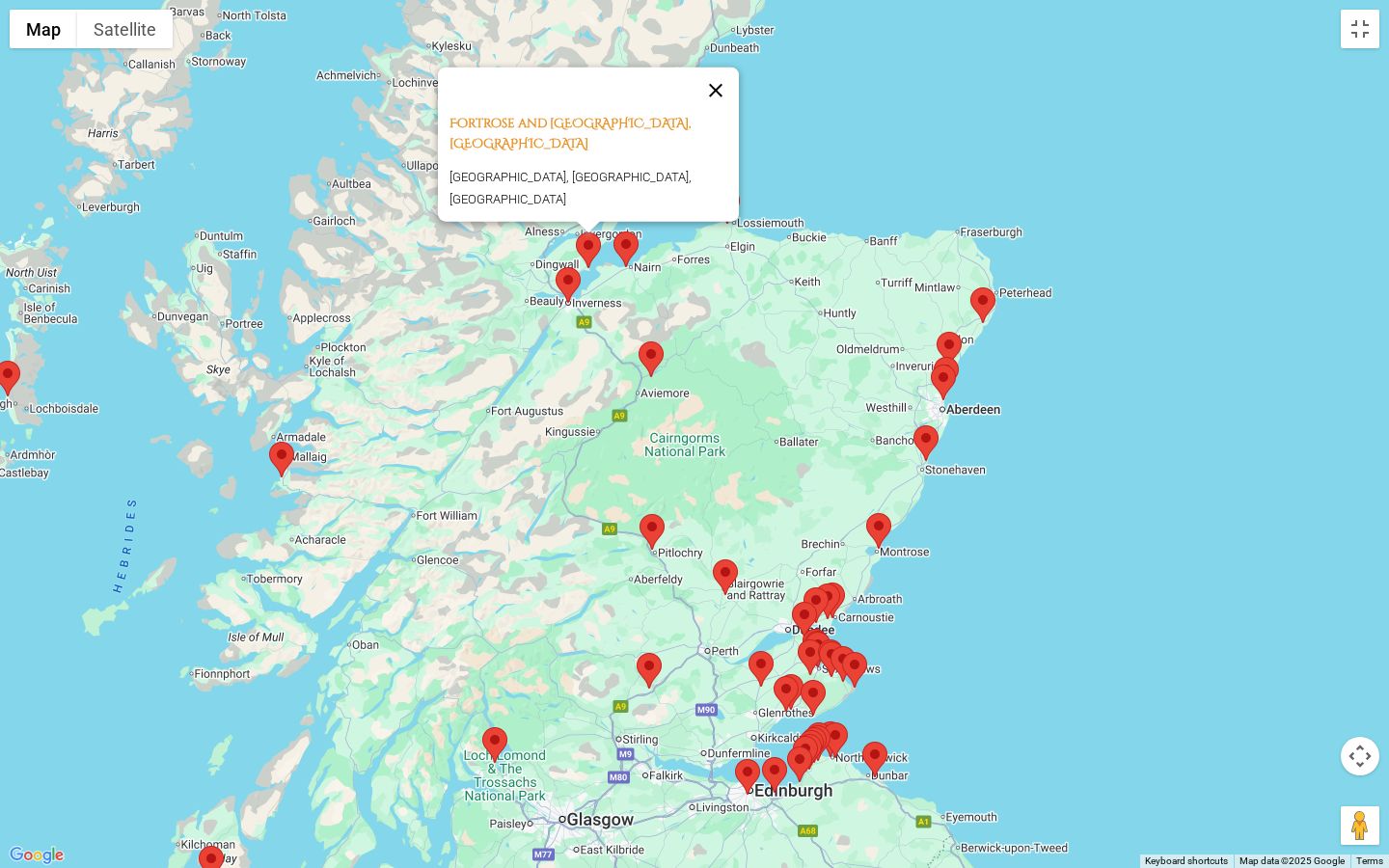 click at bounding box center (716, 91) 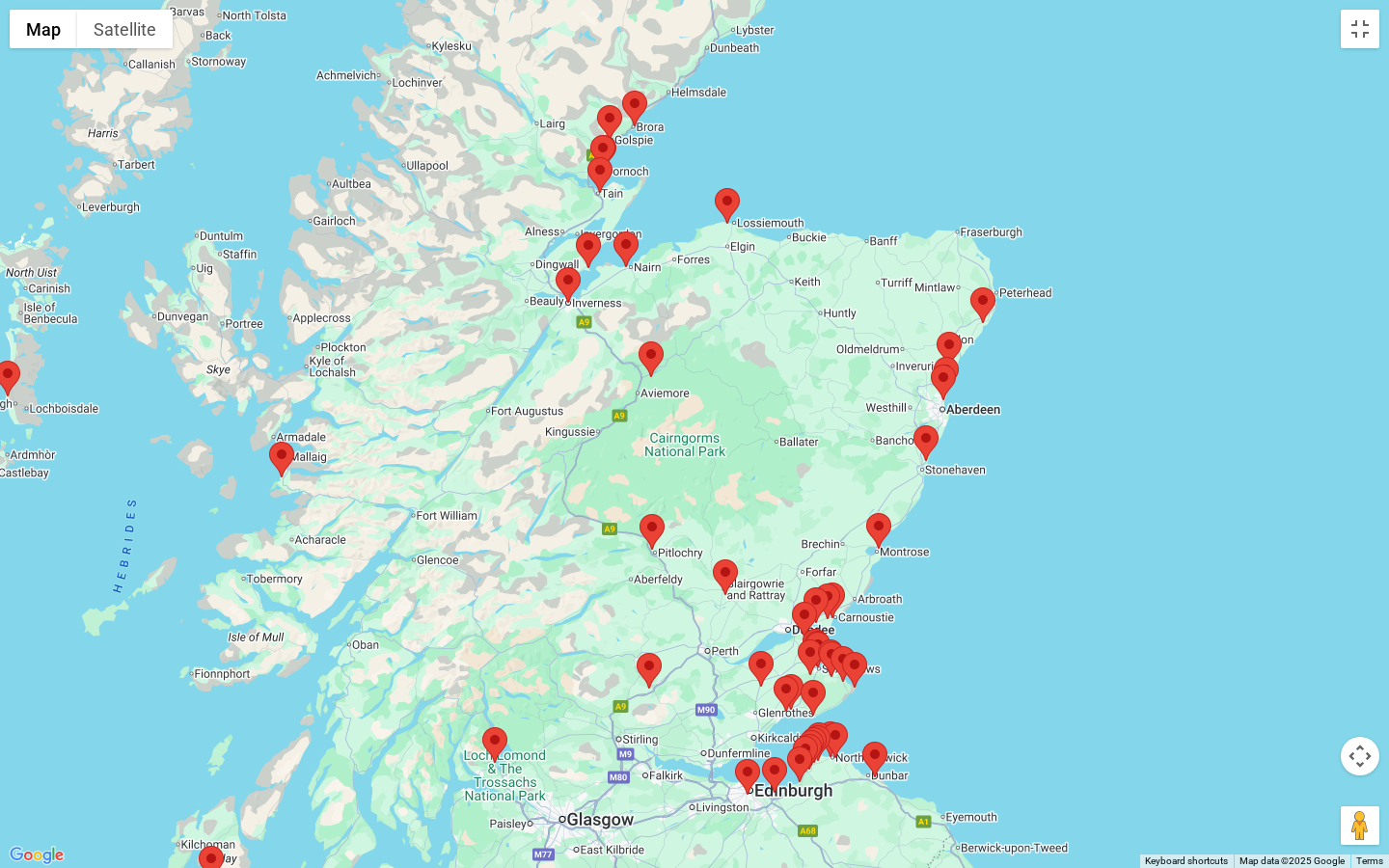 click at bounding box center (613, 231) 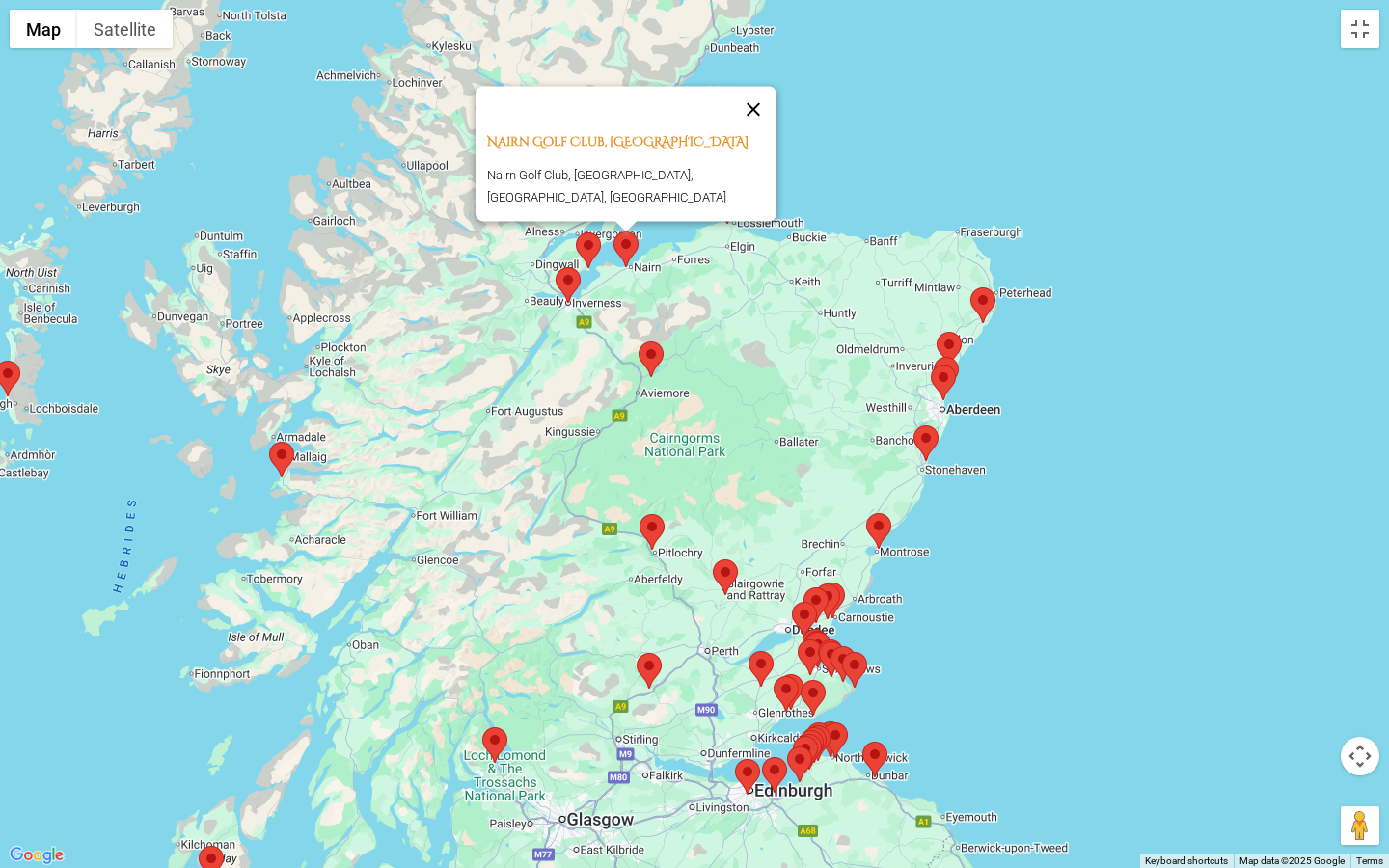 click at bounding box center [753, 109] 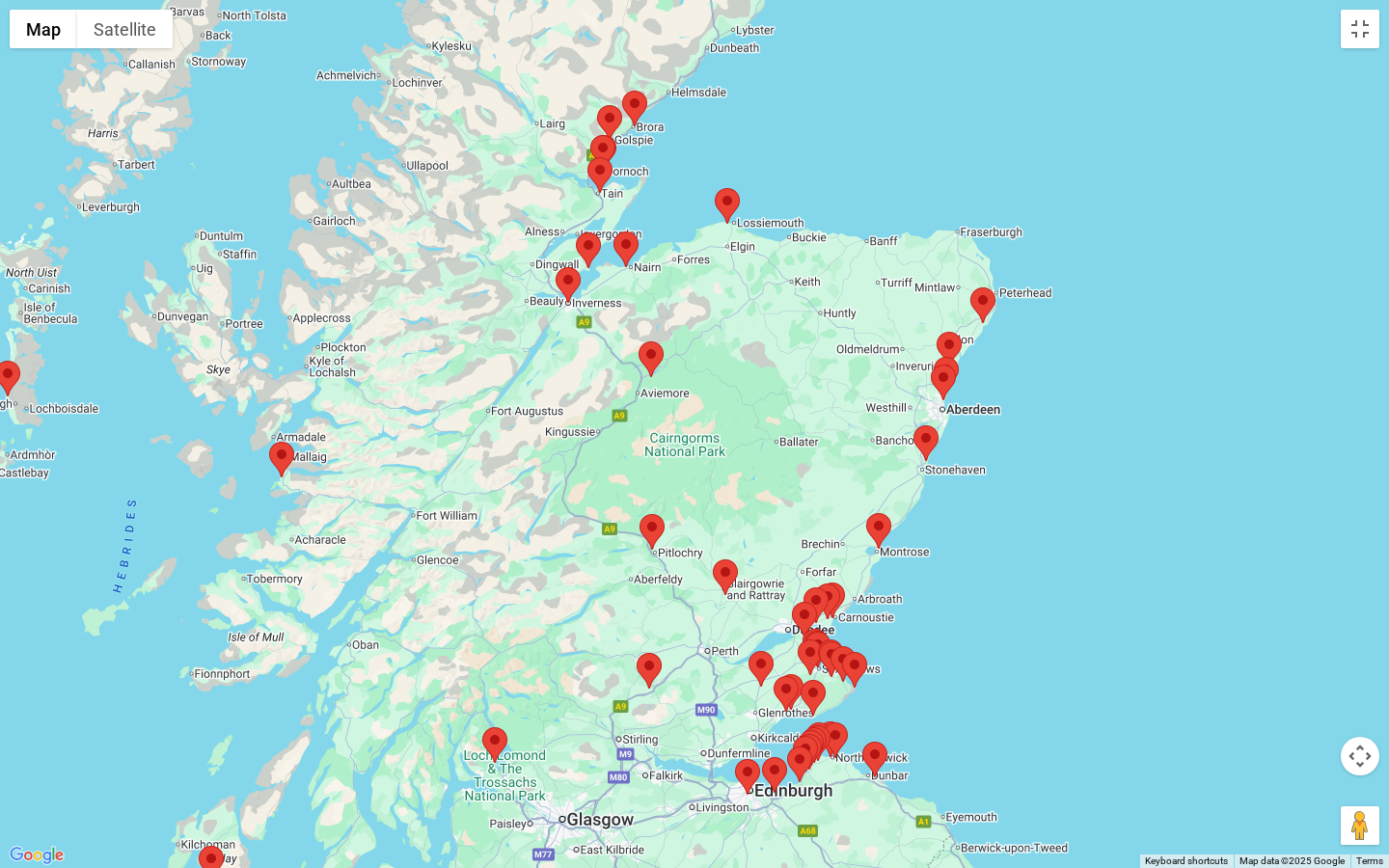 click at bounding box center [715, 188] 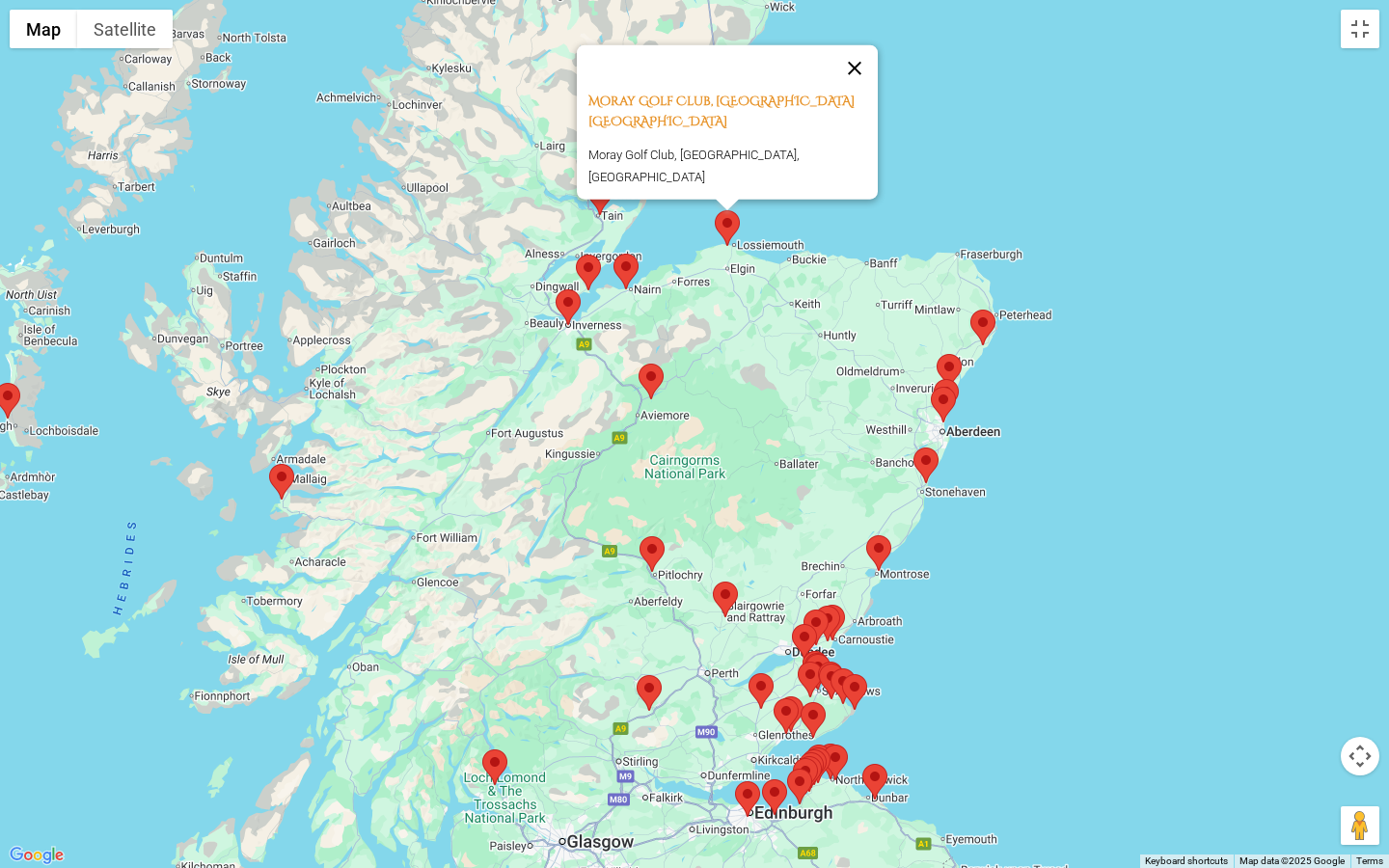 click at bounding box center [855, 68] 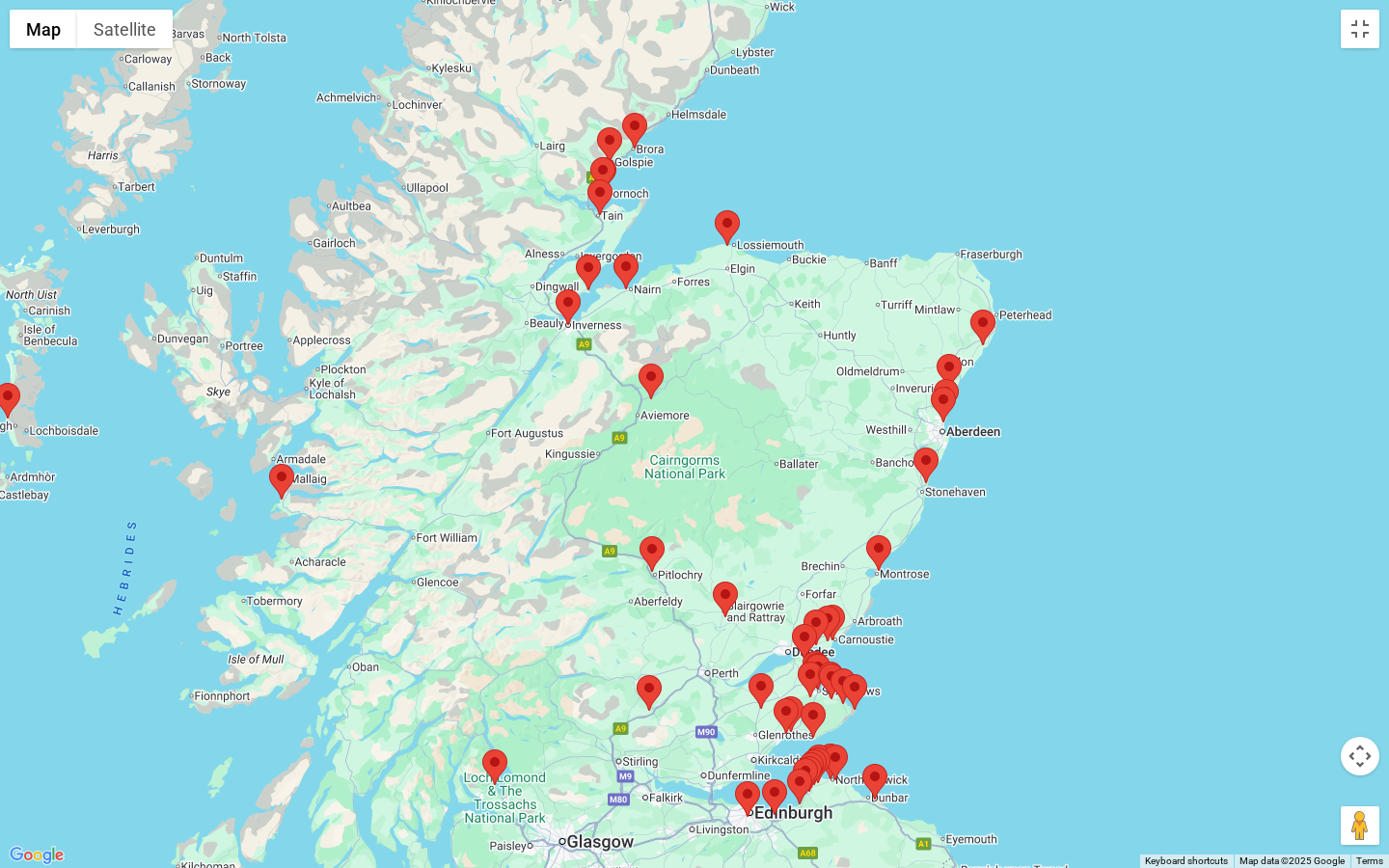 click at bounding box center (970, 310) 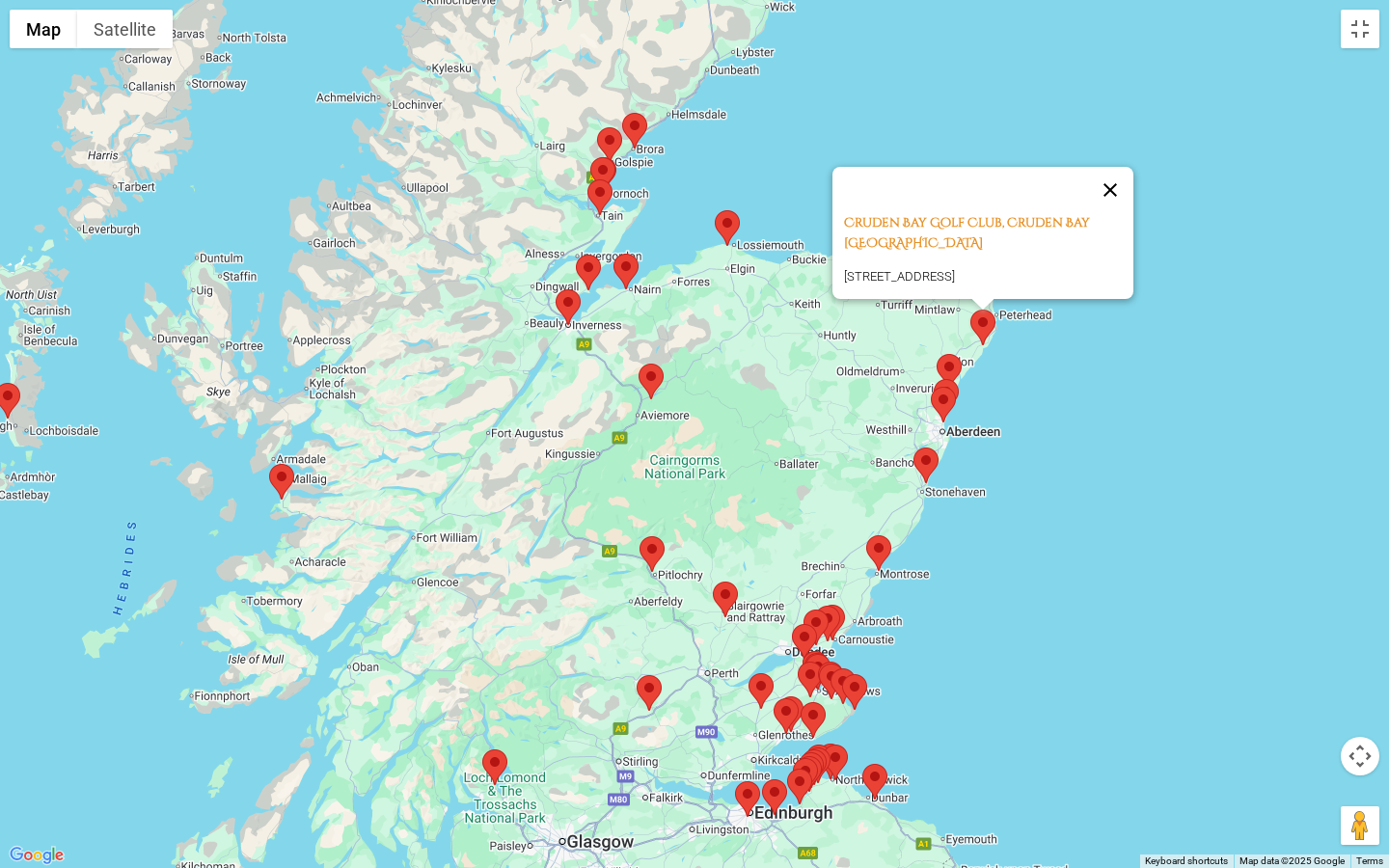 click at bounding box center [1110, 190] 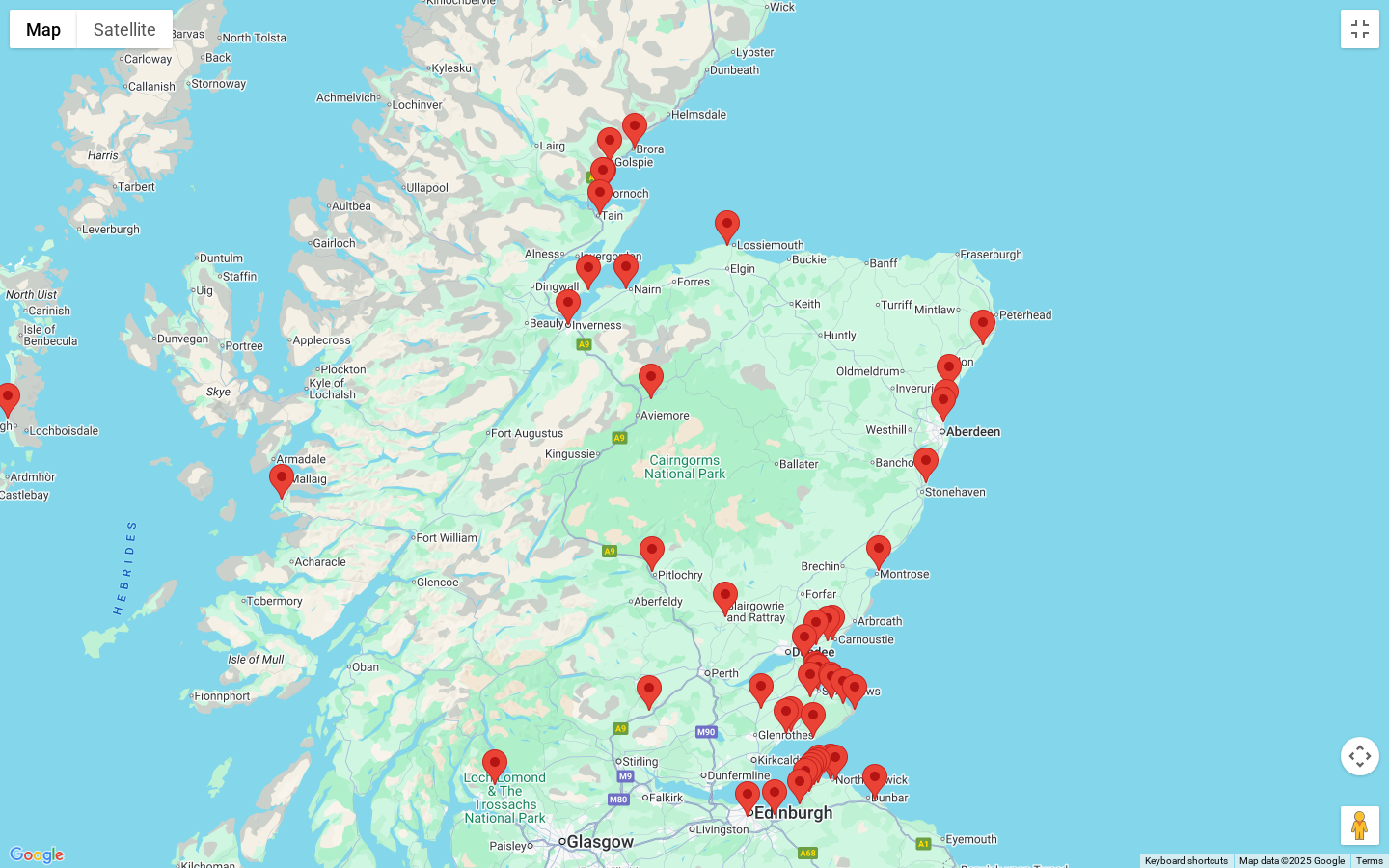 click at bounding box center (937, 354) 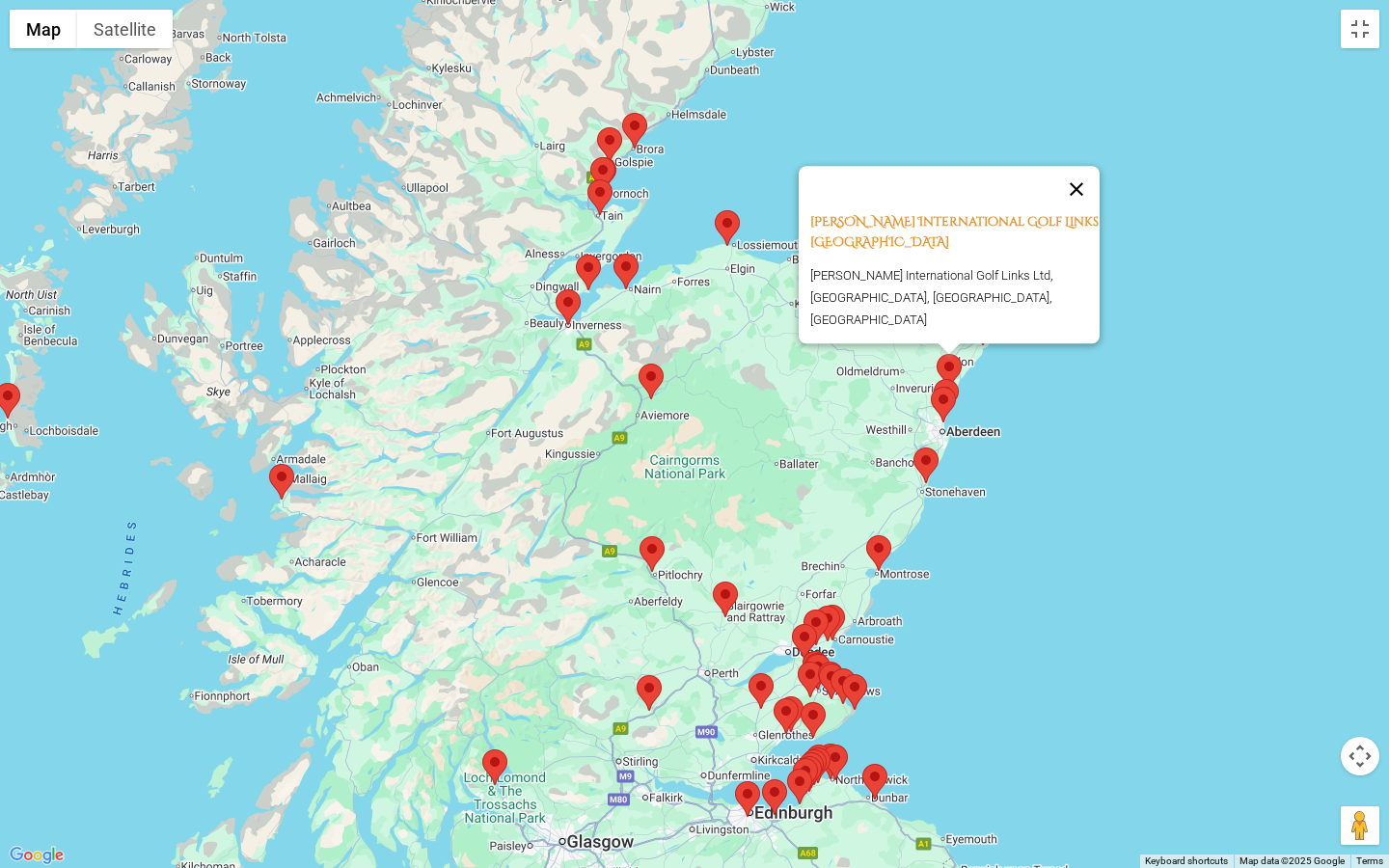 click at bounding box center (1076, 189) 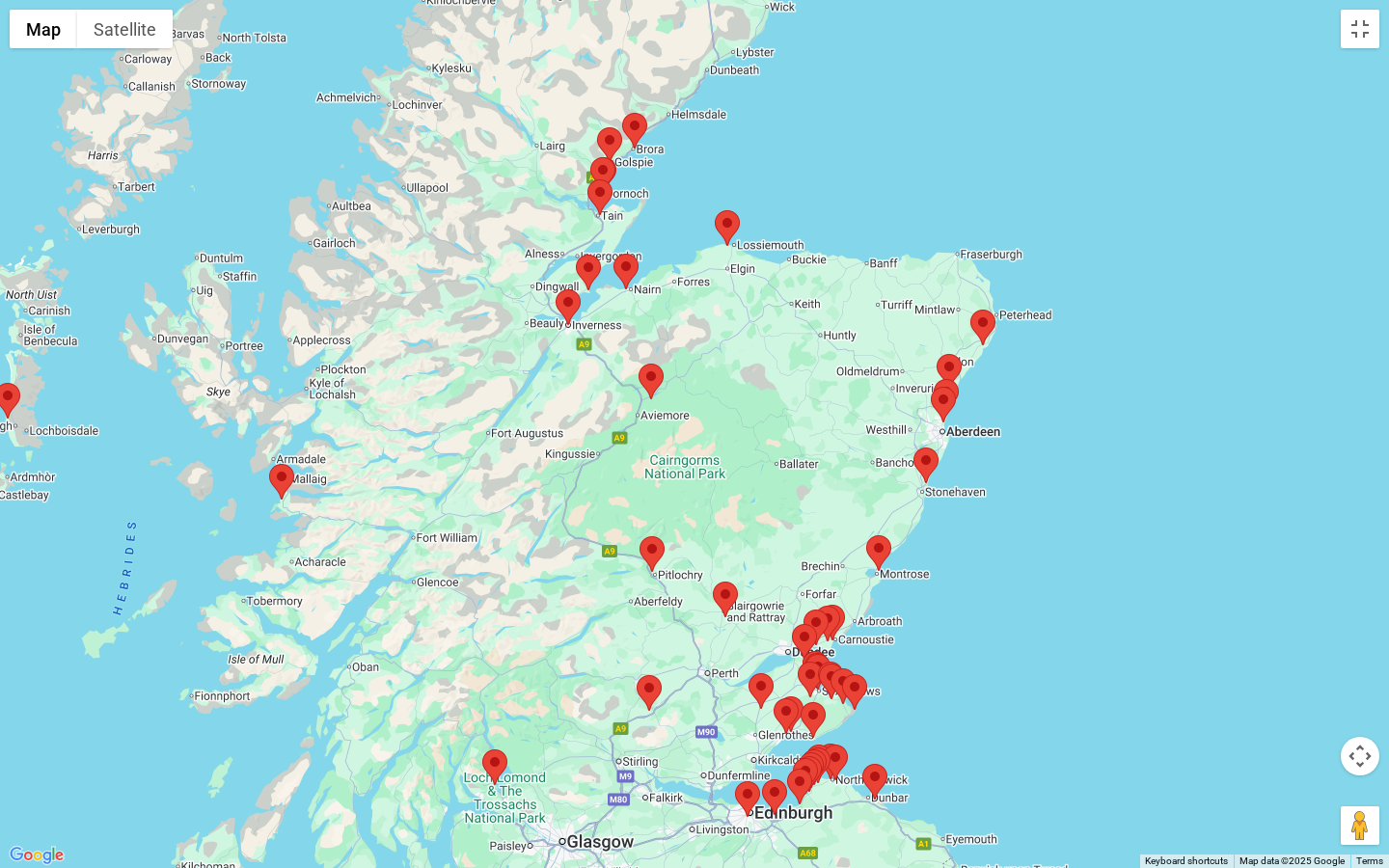 click at bounding box center (931, 387) 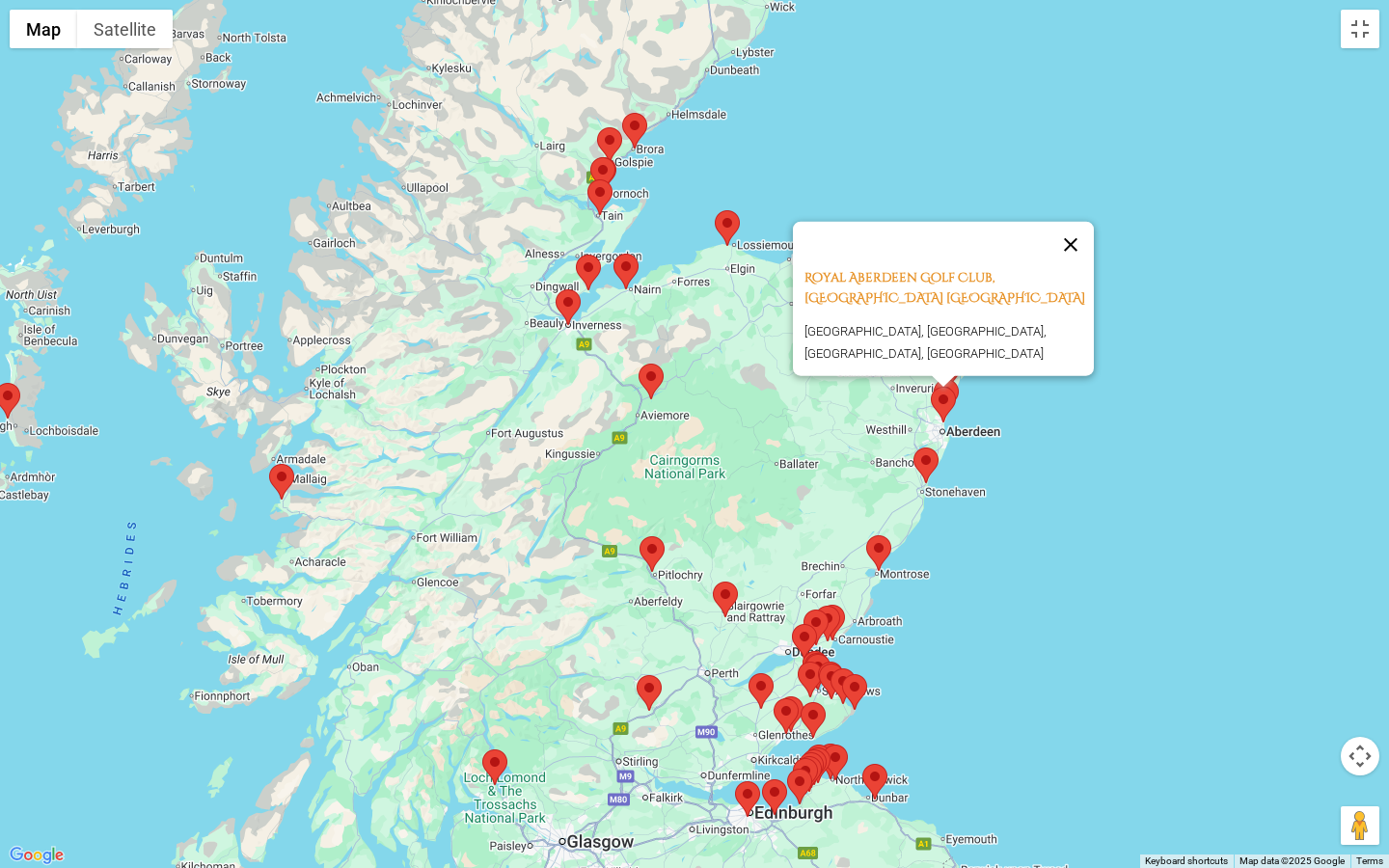 click at bounding box center (1071, 245) 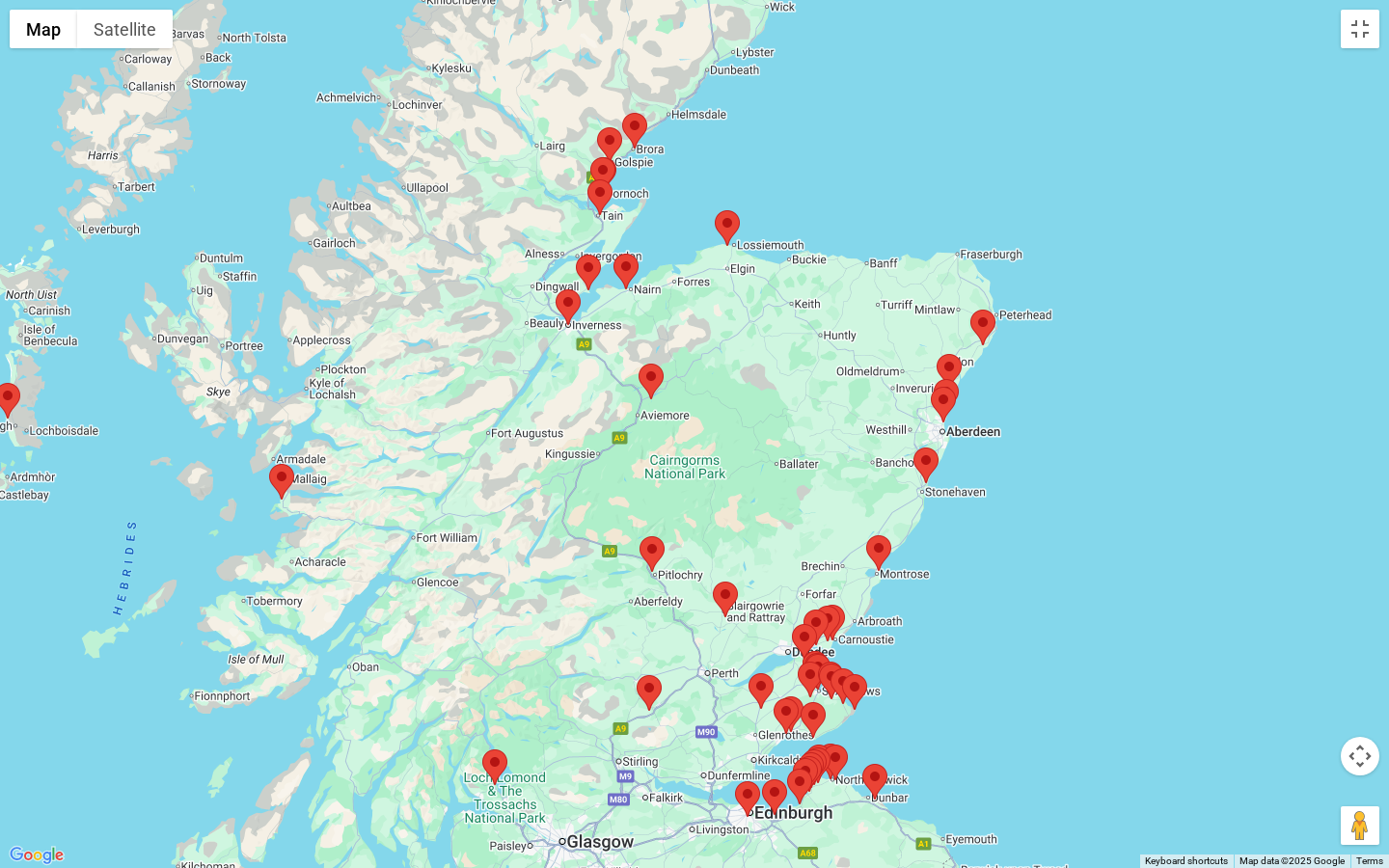 click at bounding box center [913, 448] 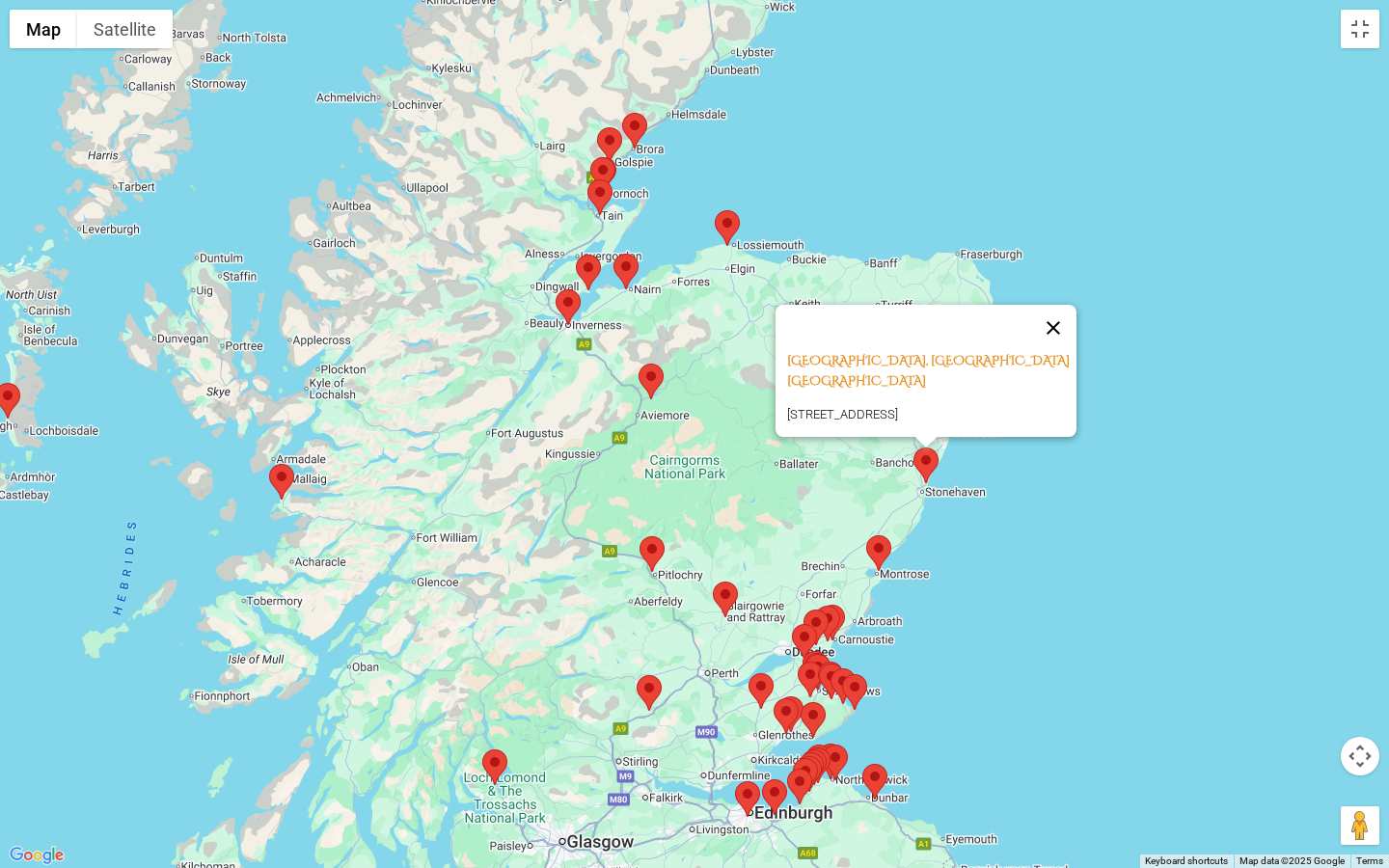 click at bounding box center (1053, 328) 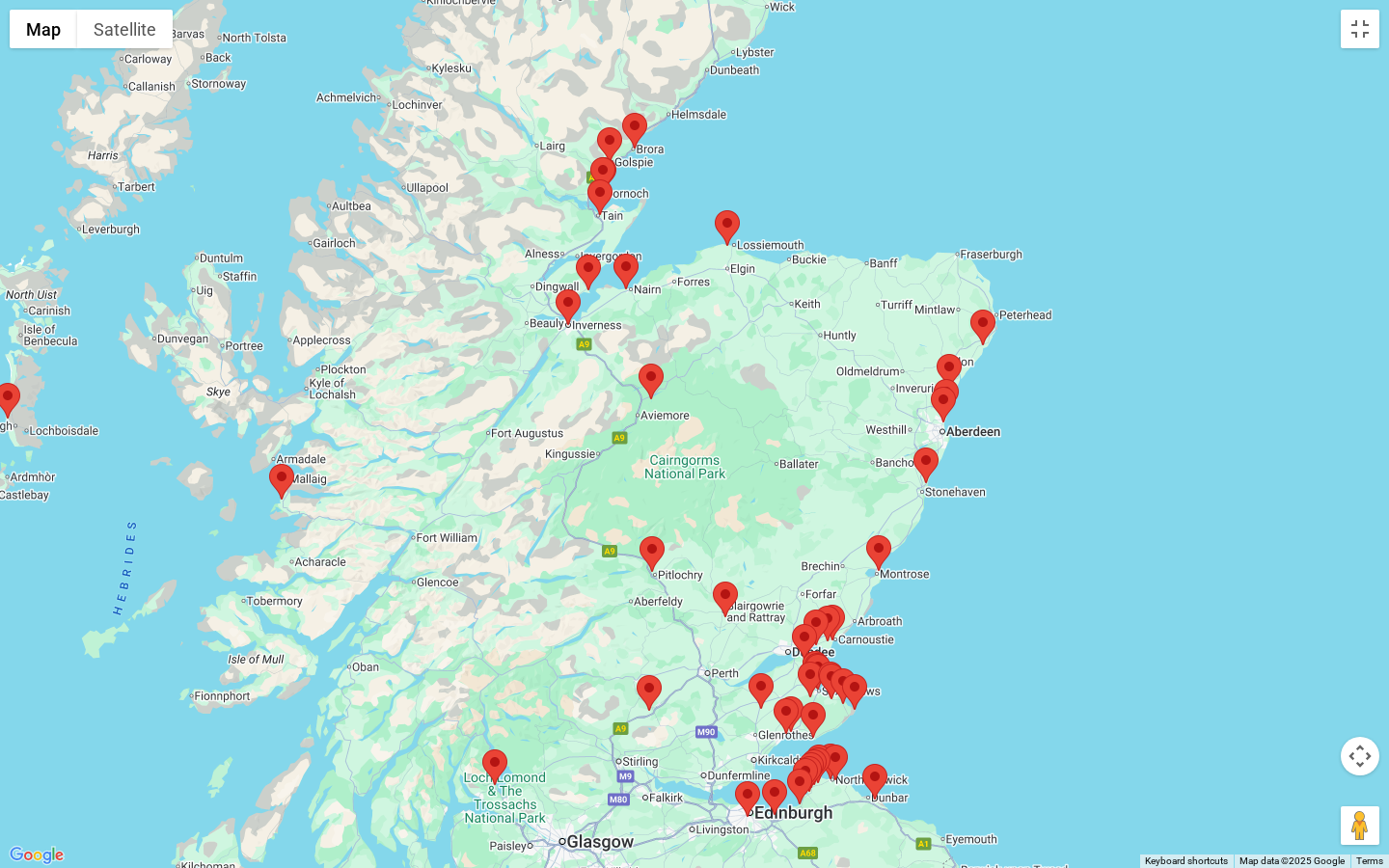 click at bounding box center [713, 582] 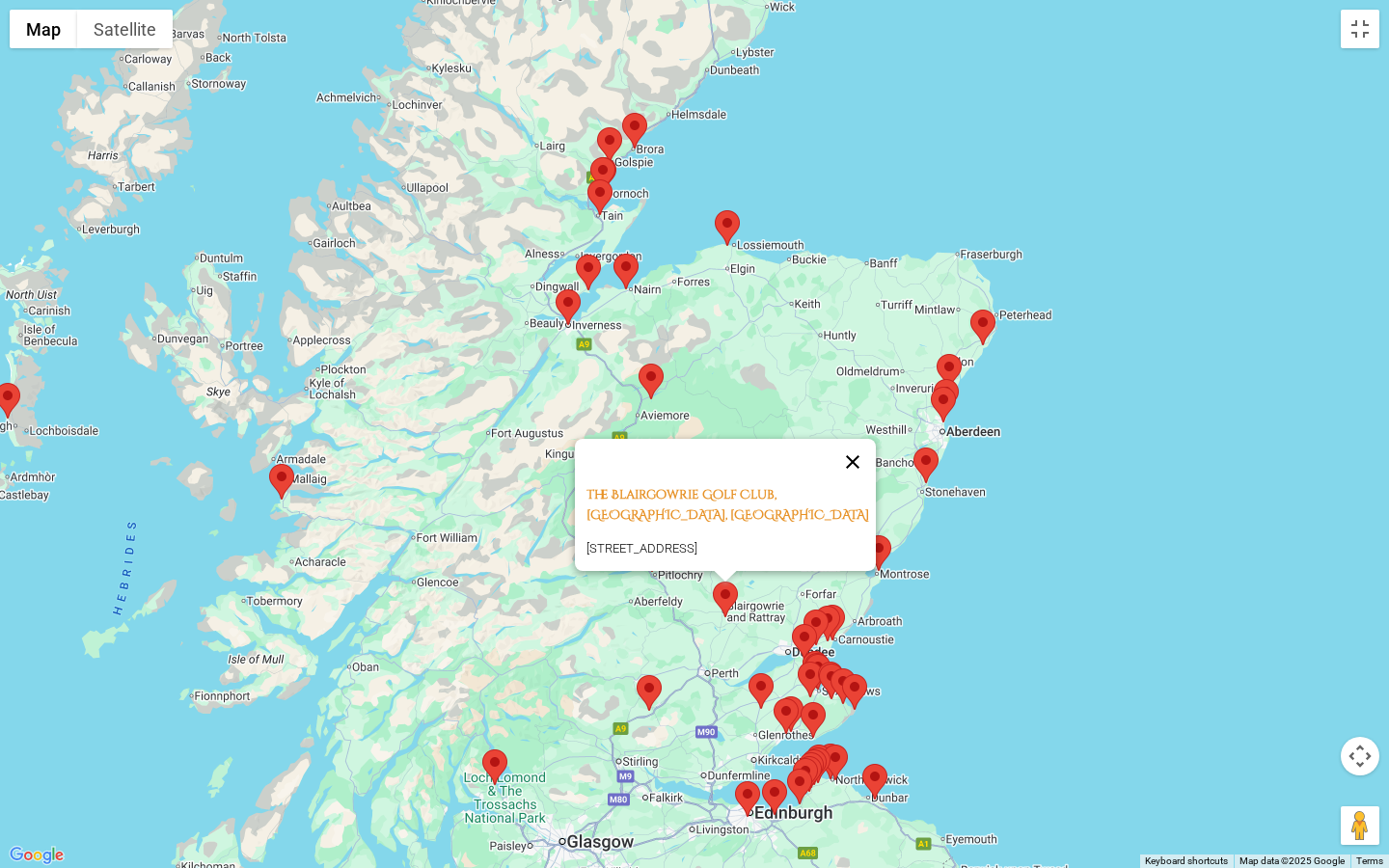 click at bounding box center (853, 462) 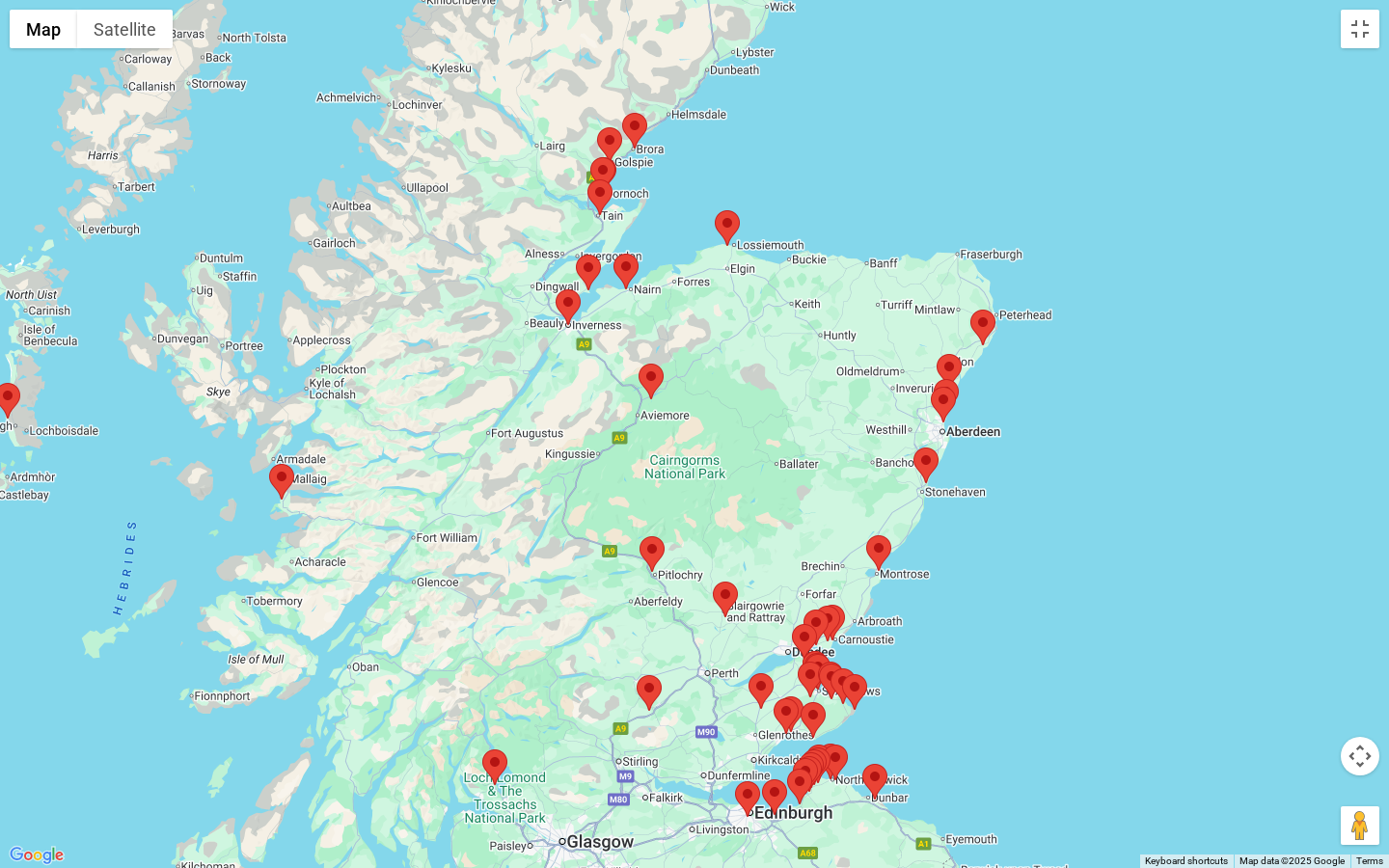 click at bounding box center (640, 536) 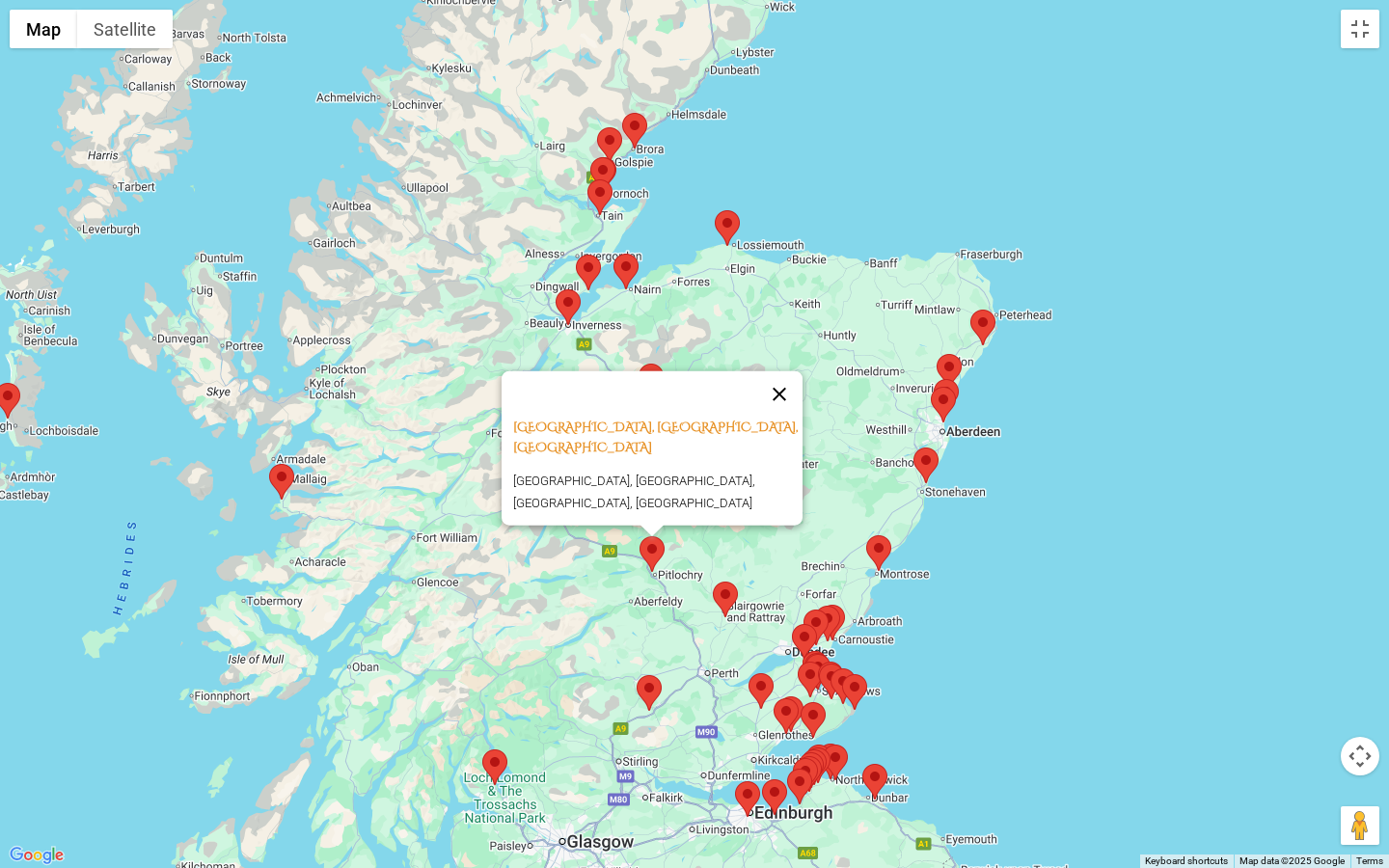 click at bounding box center (779, 394) 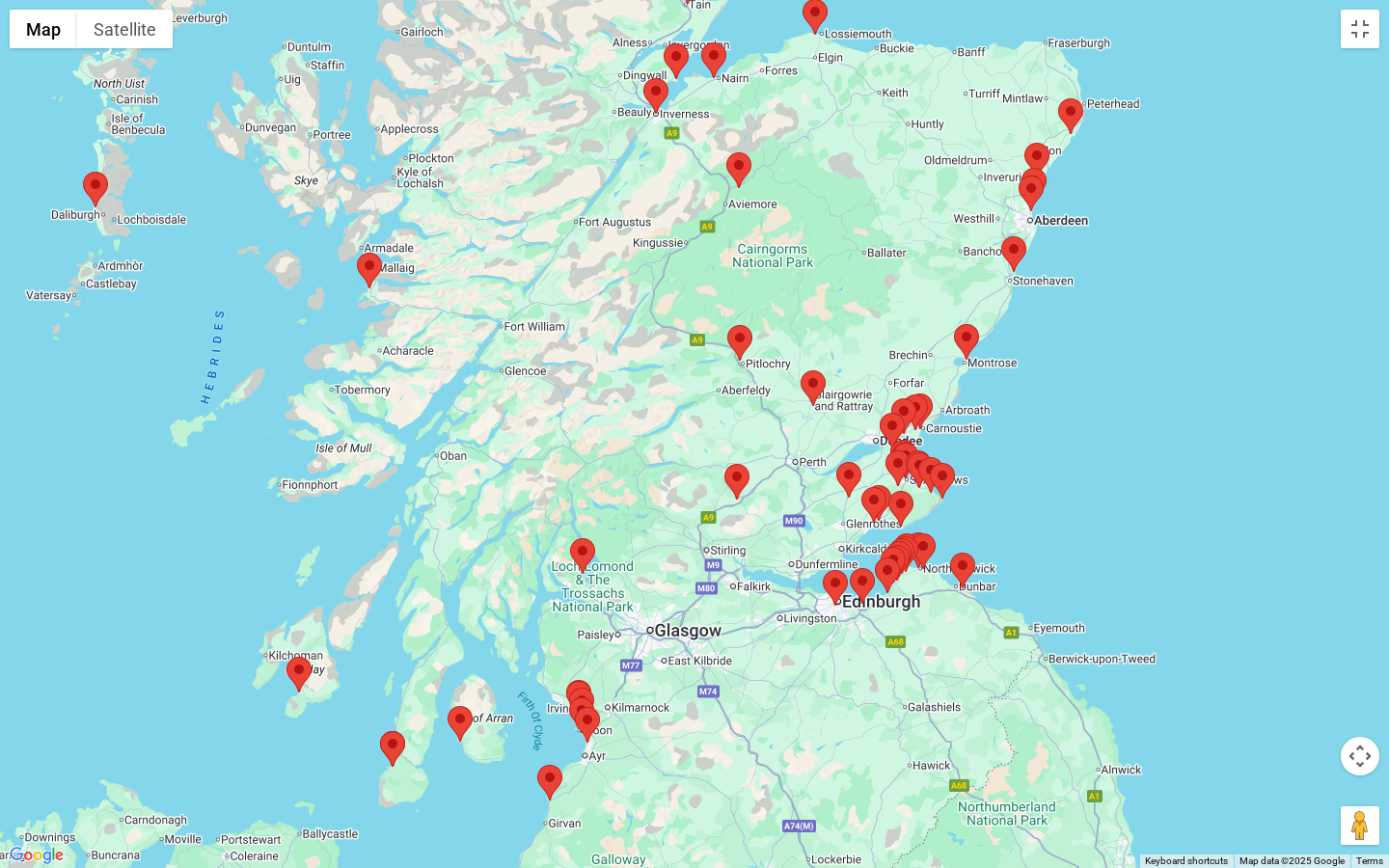 drag, startPoint x: 523, startPoint y: 592, endPoint x: 610, endPoint y: 382, distance: 227.30816 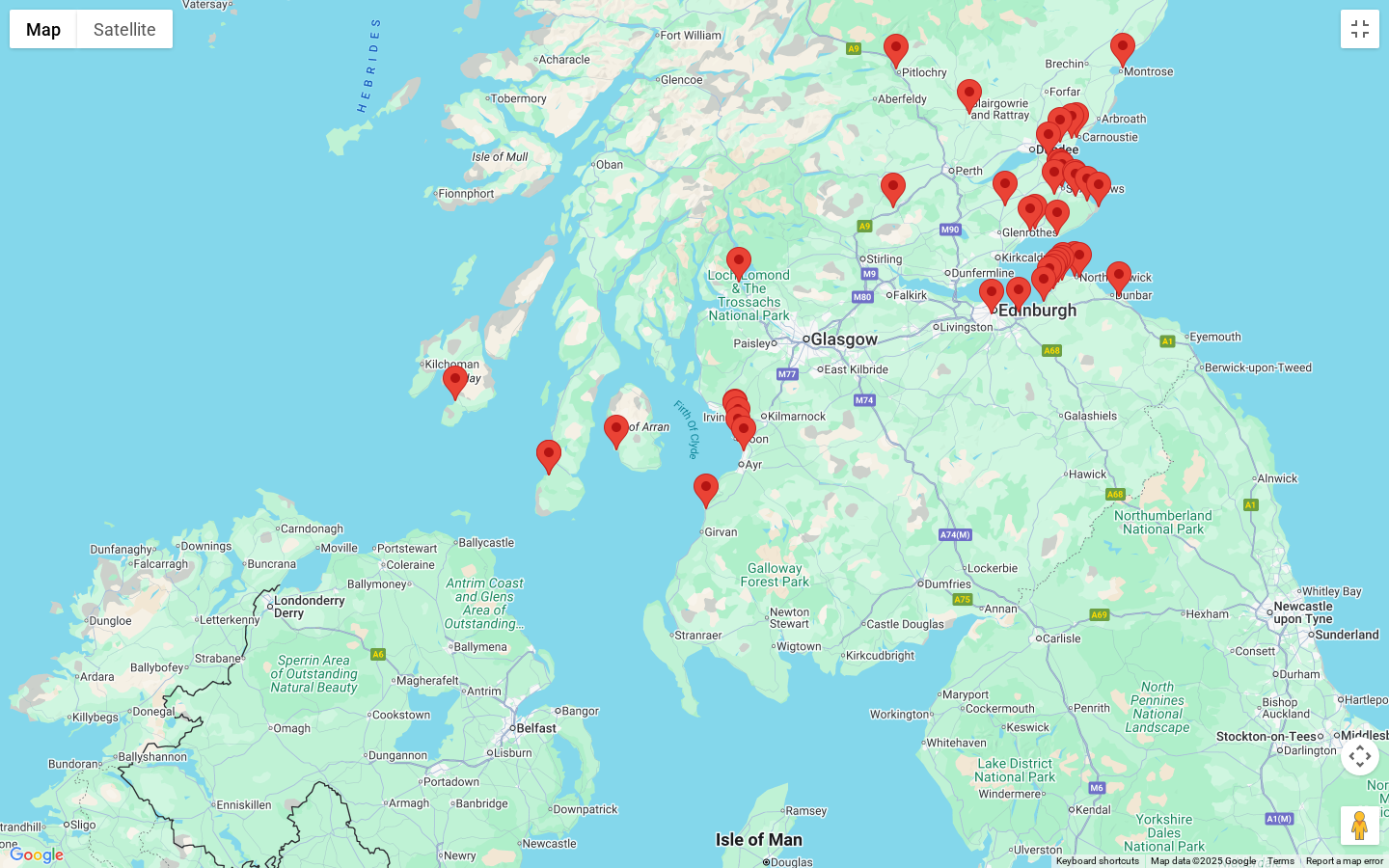 drag, startPoint x: 228, startPoint y: 631, endPoint x: 384, endPoint y: 330, distance: 339.0236 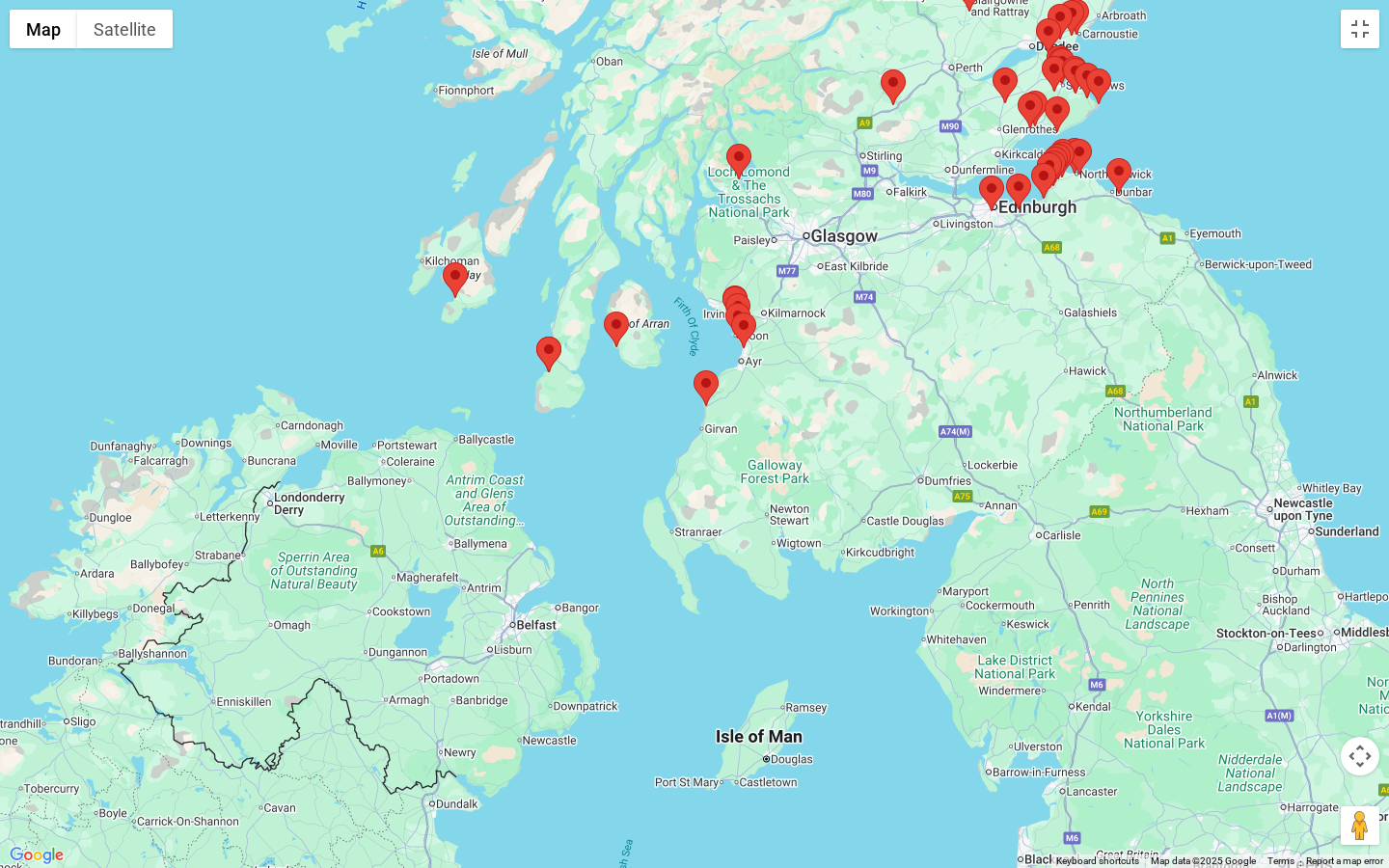 drag, startPoint x: 337, startPoint y: 529, endPoint x: 337, endPoint y: 427, distance: 102 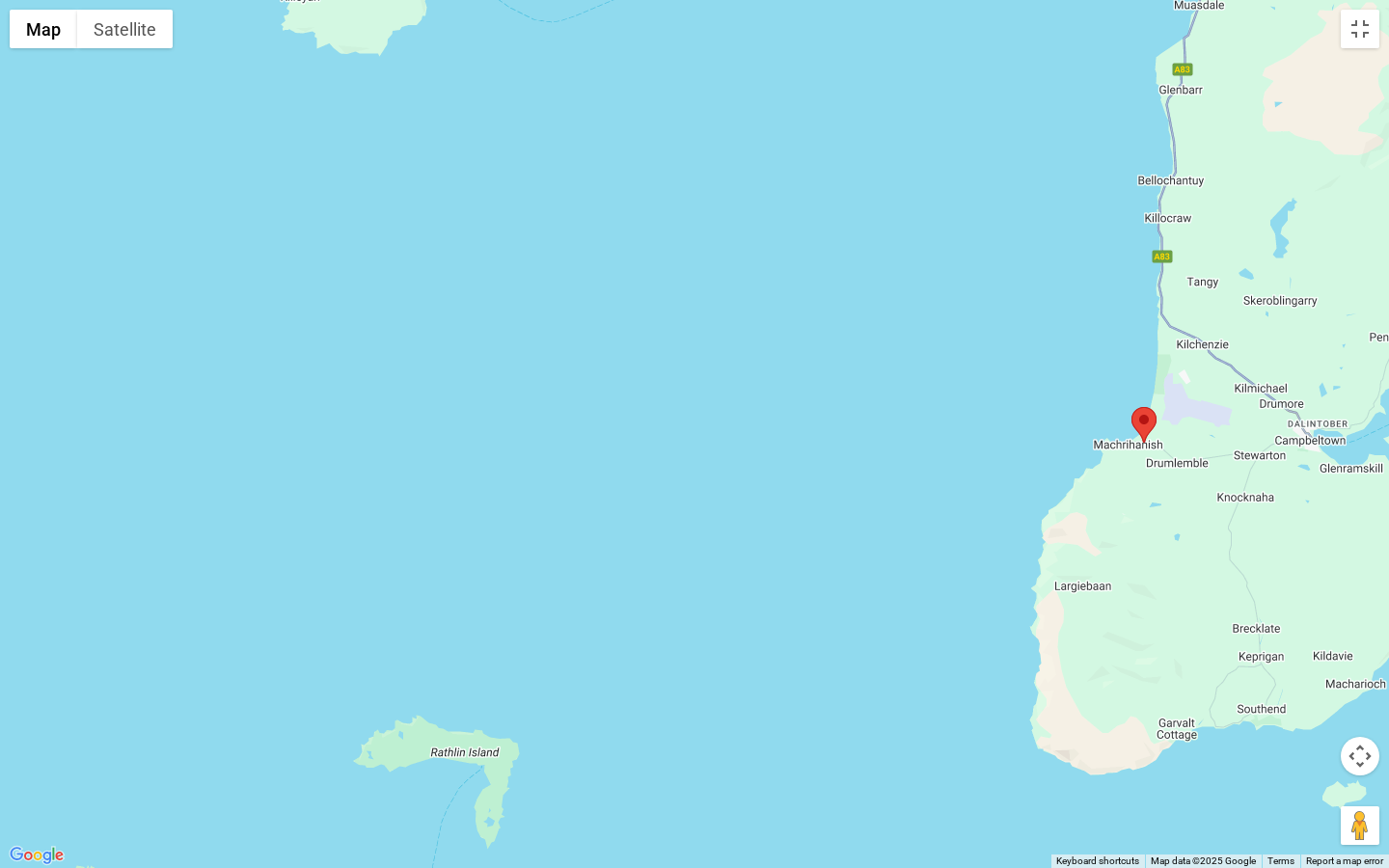 drag, startPoint x: 314, startPoint y: 304, endPoint x: 840, endPoint y: 867, distance: 770.48361 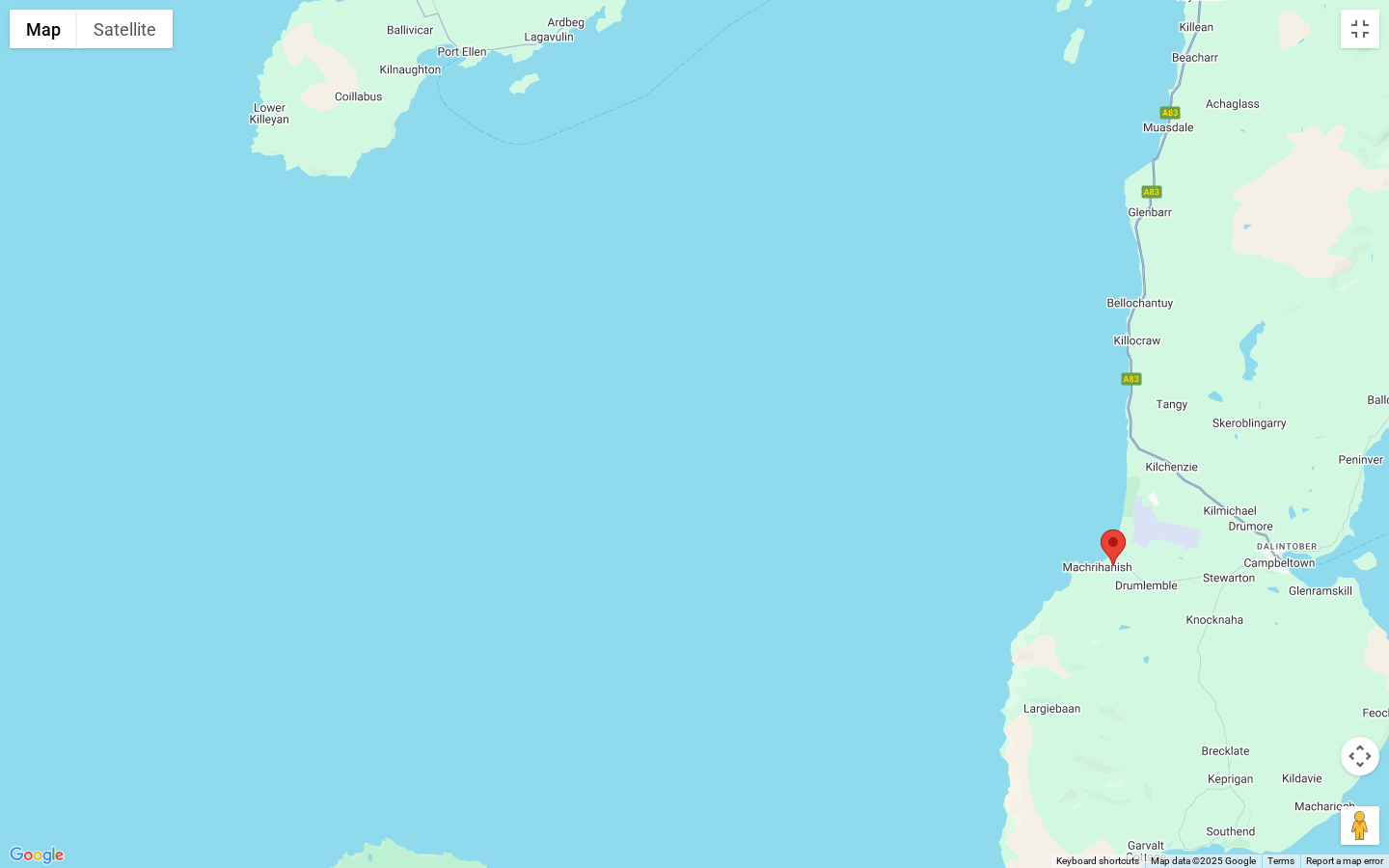 drag, startPoint x: 750, startPoint y: 114, endPoint x: 709, endPoint y: 245, distance: 137.2662 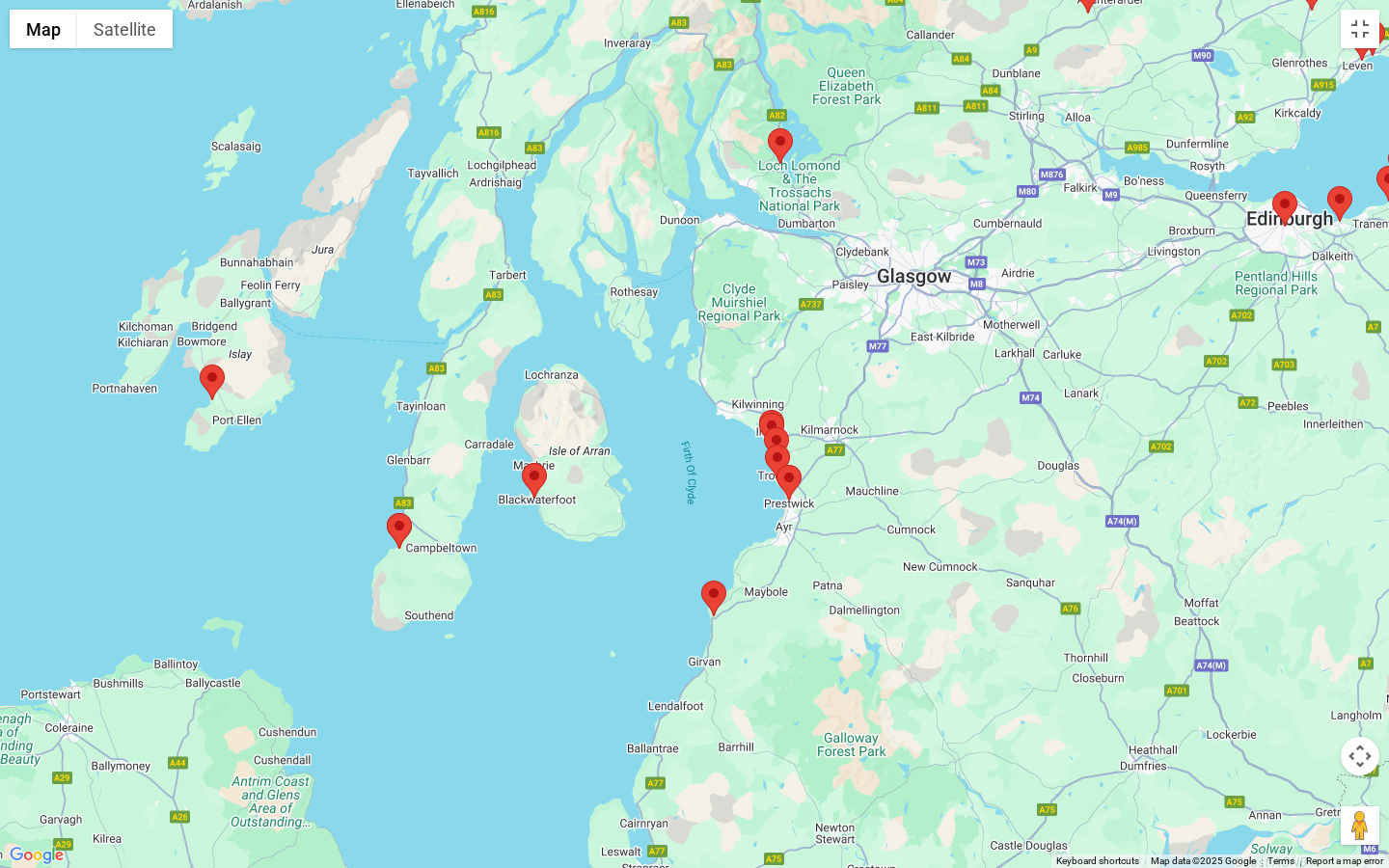 drag, startPoint x: 910, startPoint y: 413, endPoint x: 481, endPoint y: 653, distance: 491.57 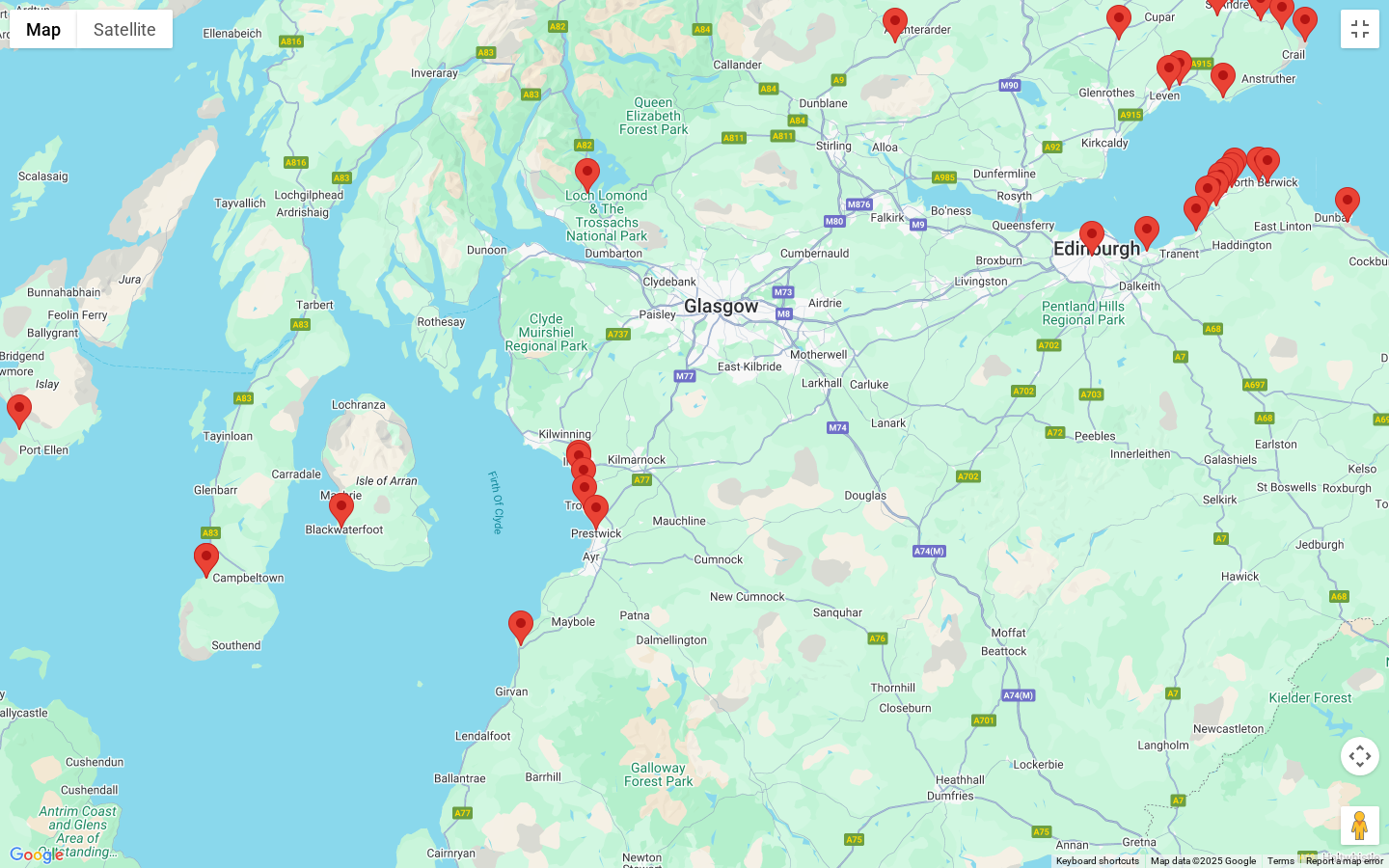 drag, startPoint x: 884, startPoint y: 420, endPoint x: 706, endPoint y: 439, distance: 179.01117 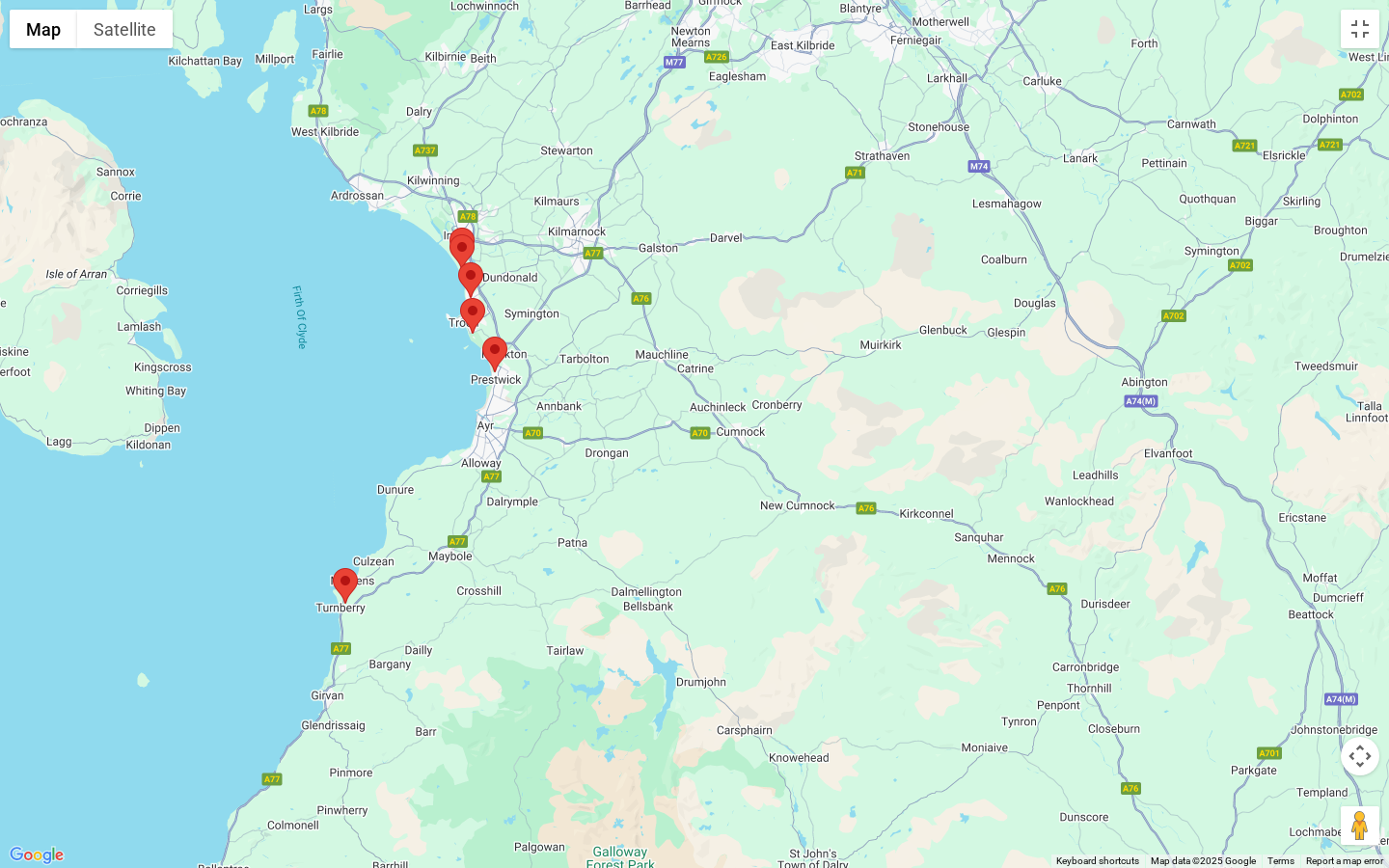 drag, startPoint x: 643, startPoint y: 580, endPoint x: 650, endPoint y: 326, distance: 254.09644 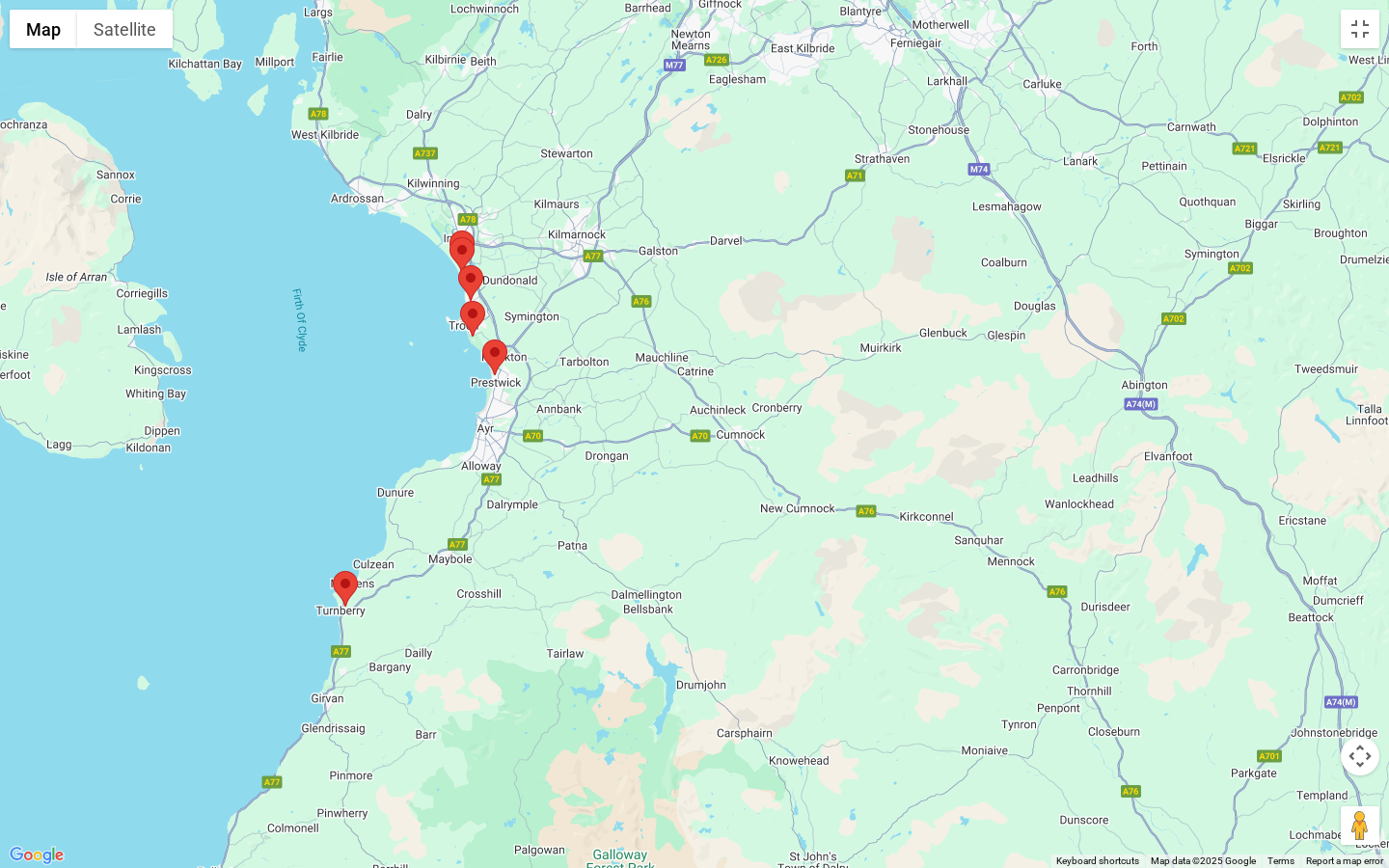 click at bounding box center (482, 339) 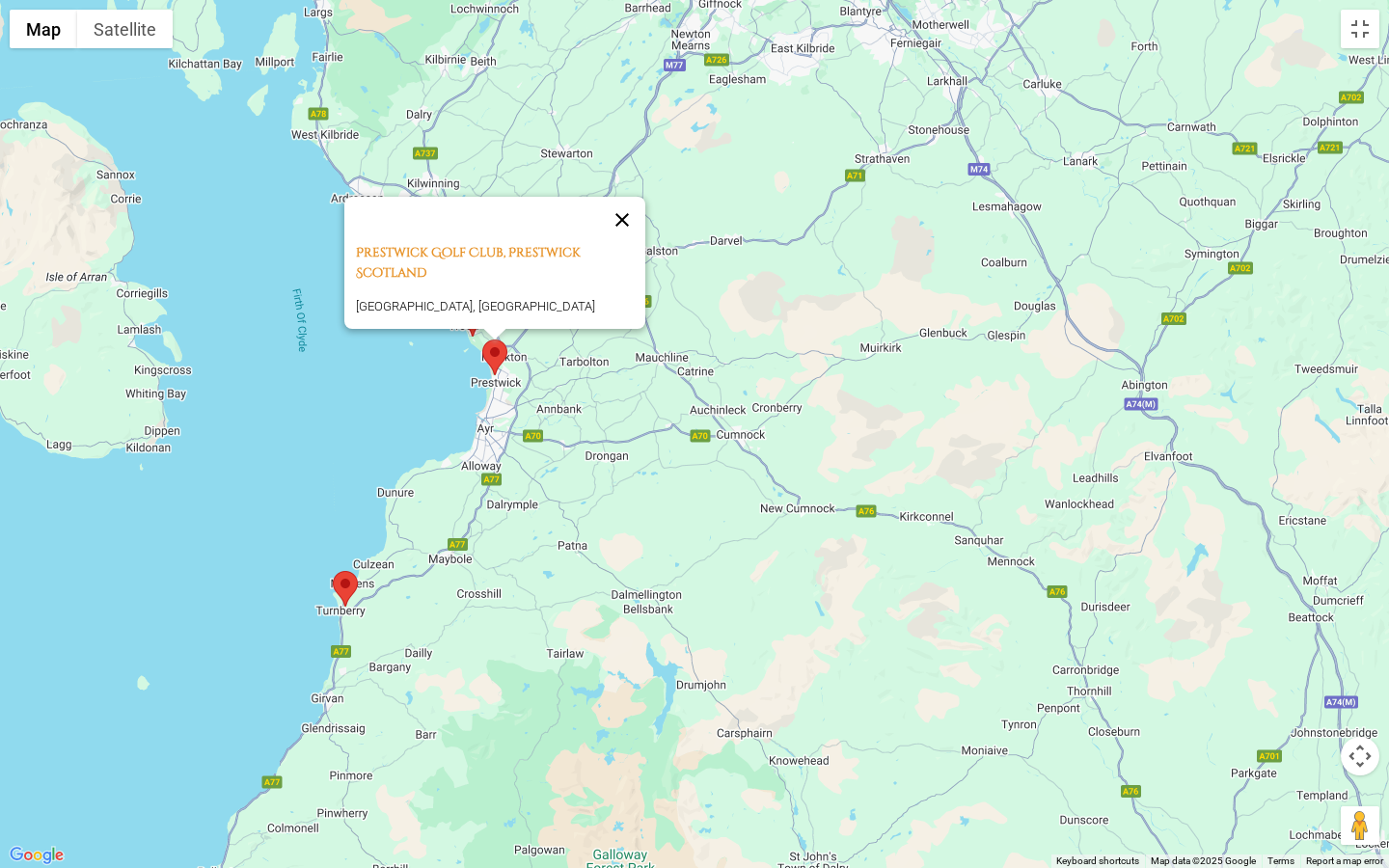 click at bounding box center [622, 220] 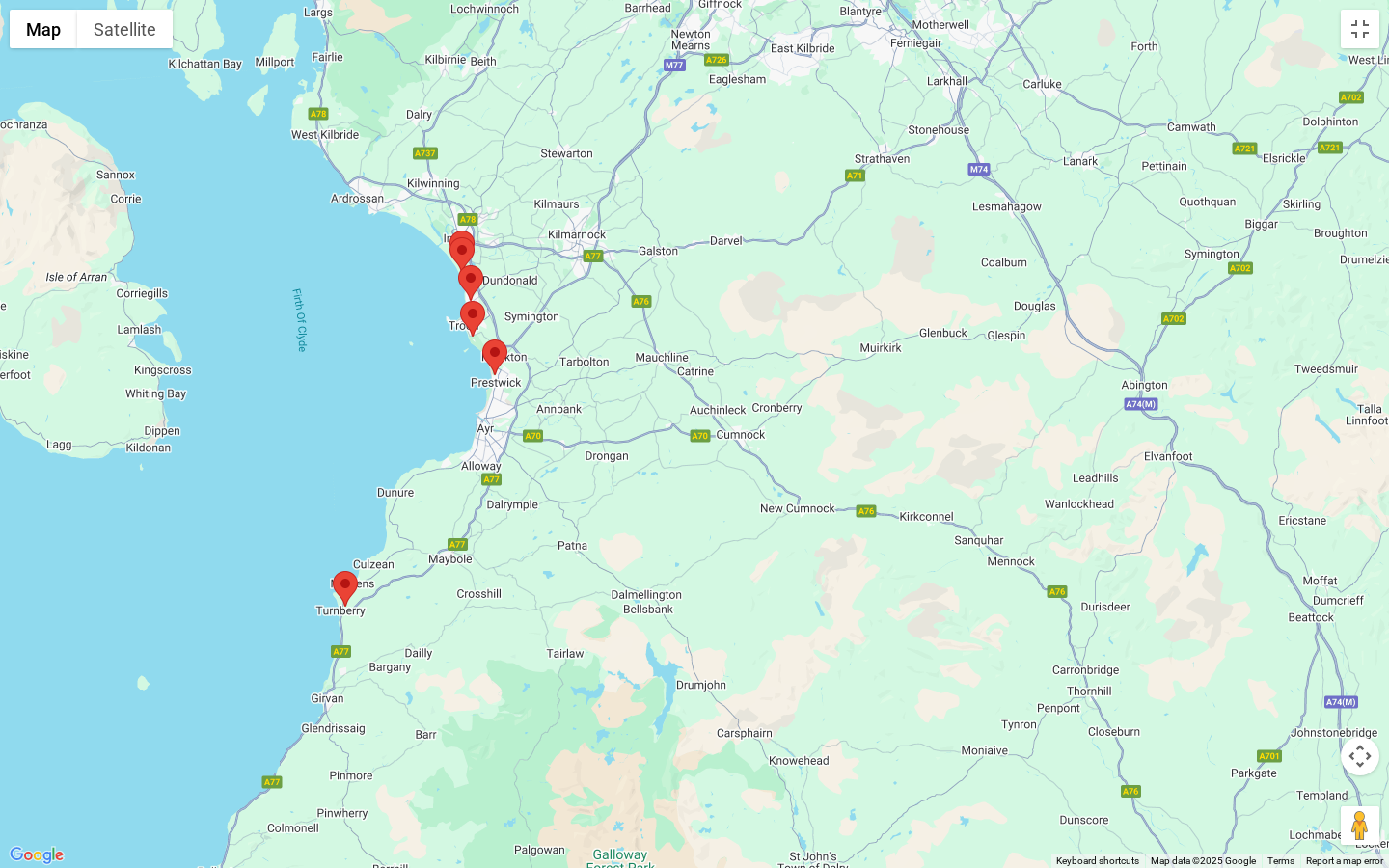 click at bounding box center (460, 301) 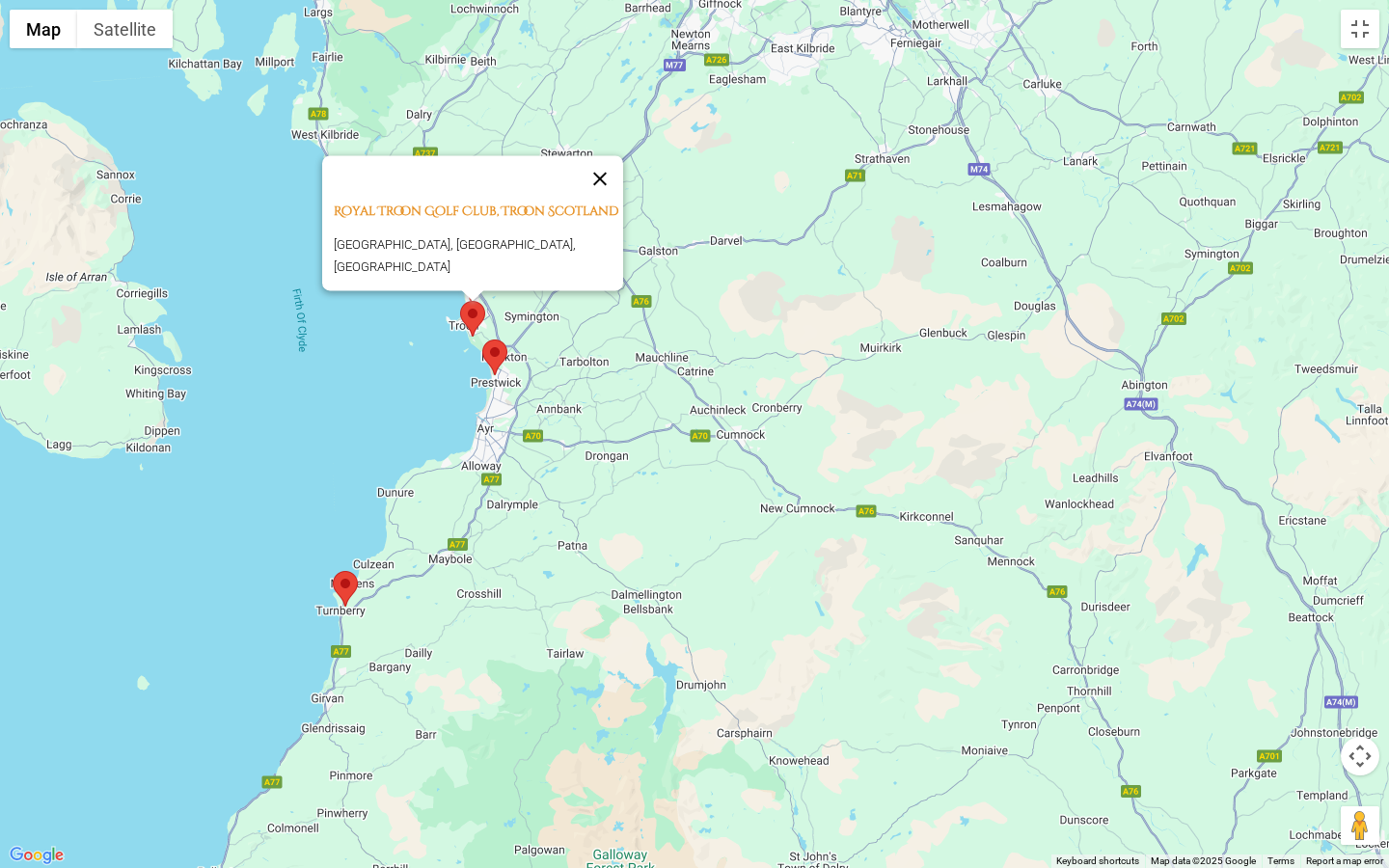 click at bounding box center (600, 178) 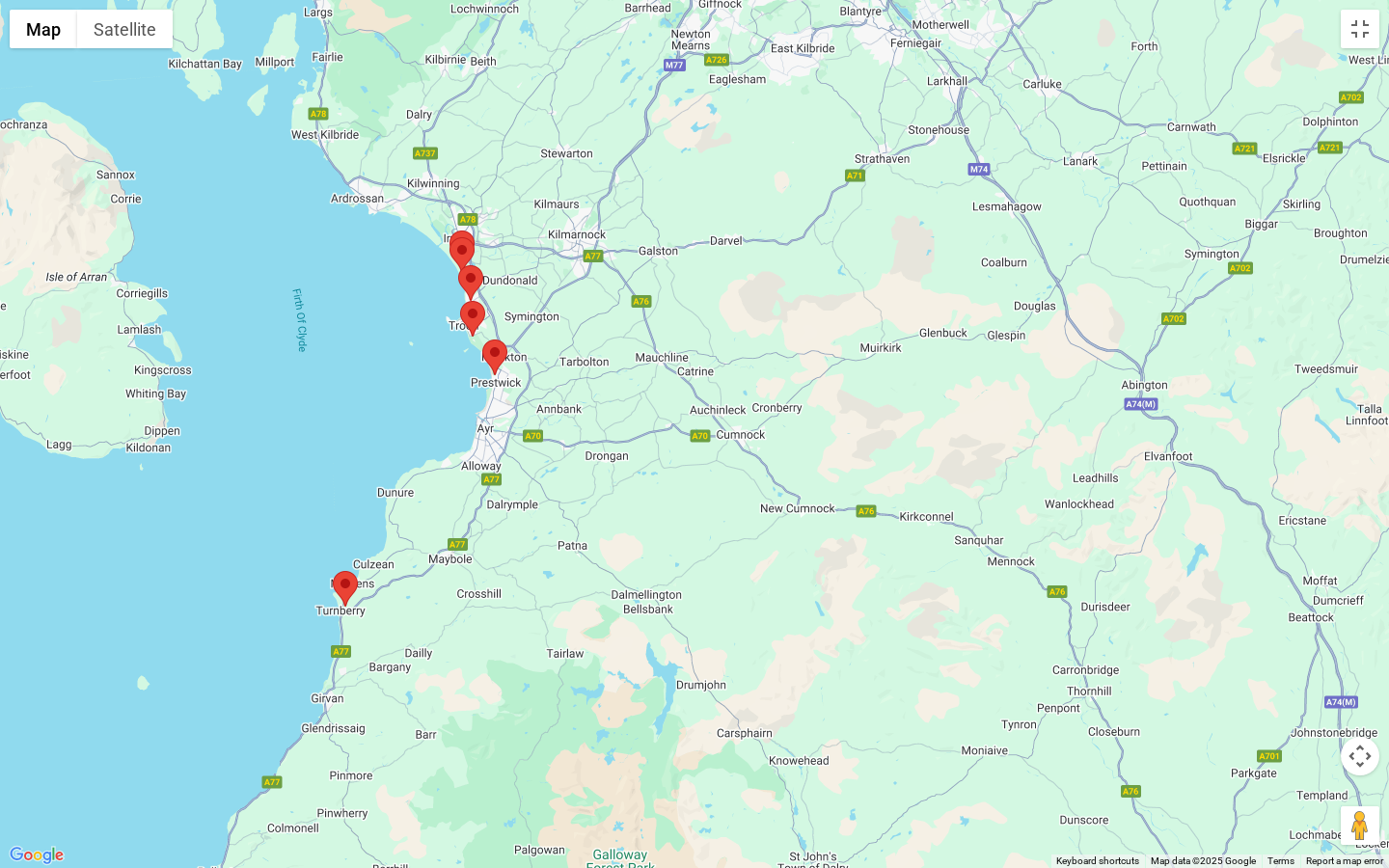 click at bounding box center (458, 265) 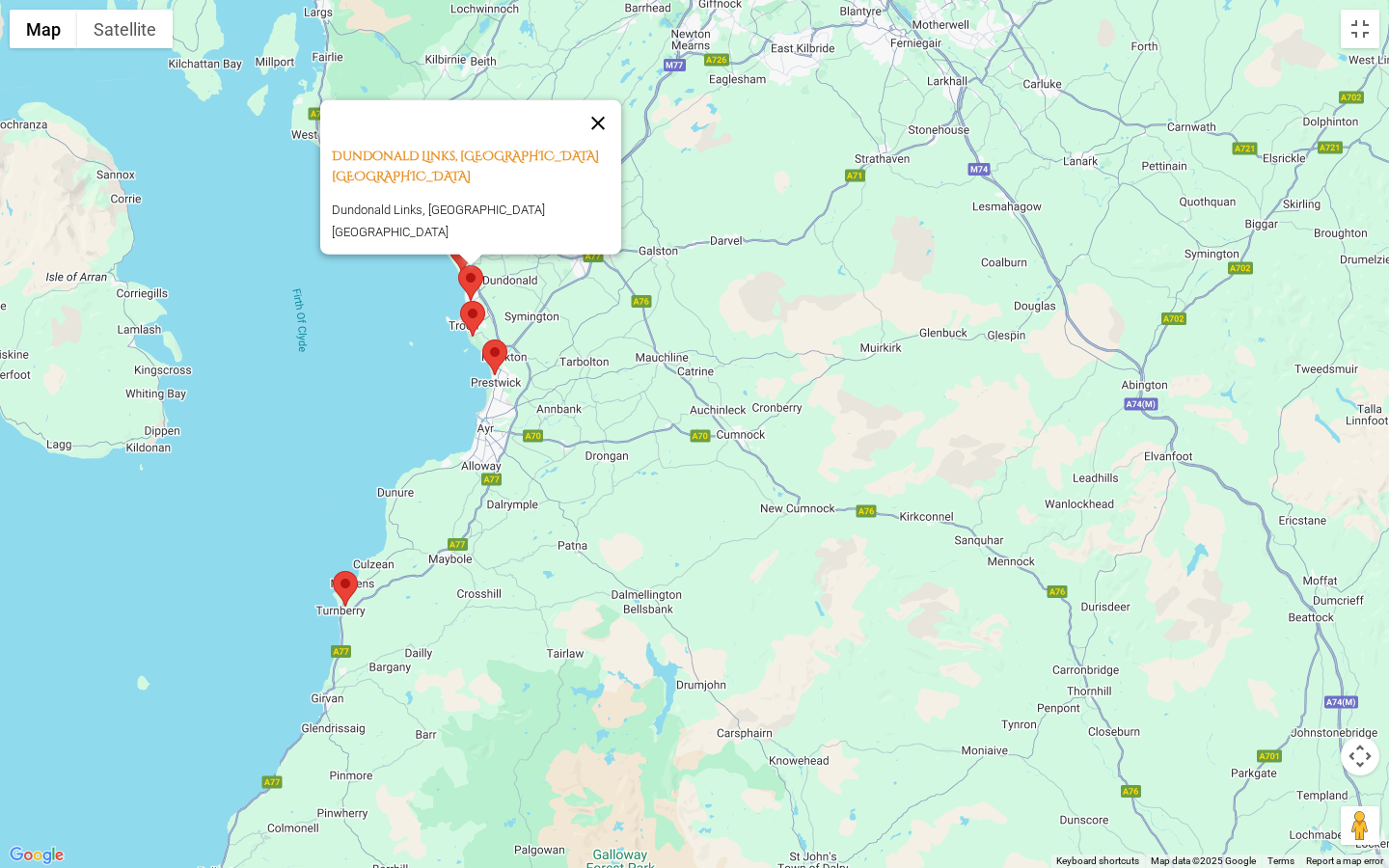 click at bounding box center [598, 123] 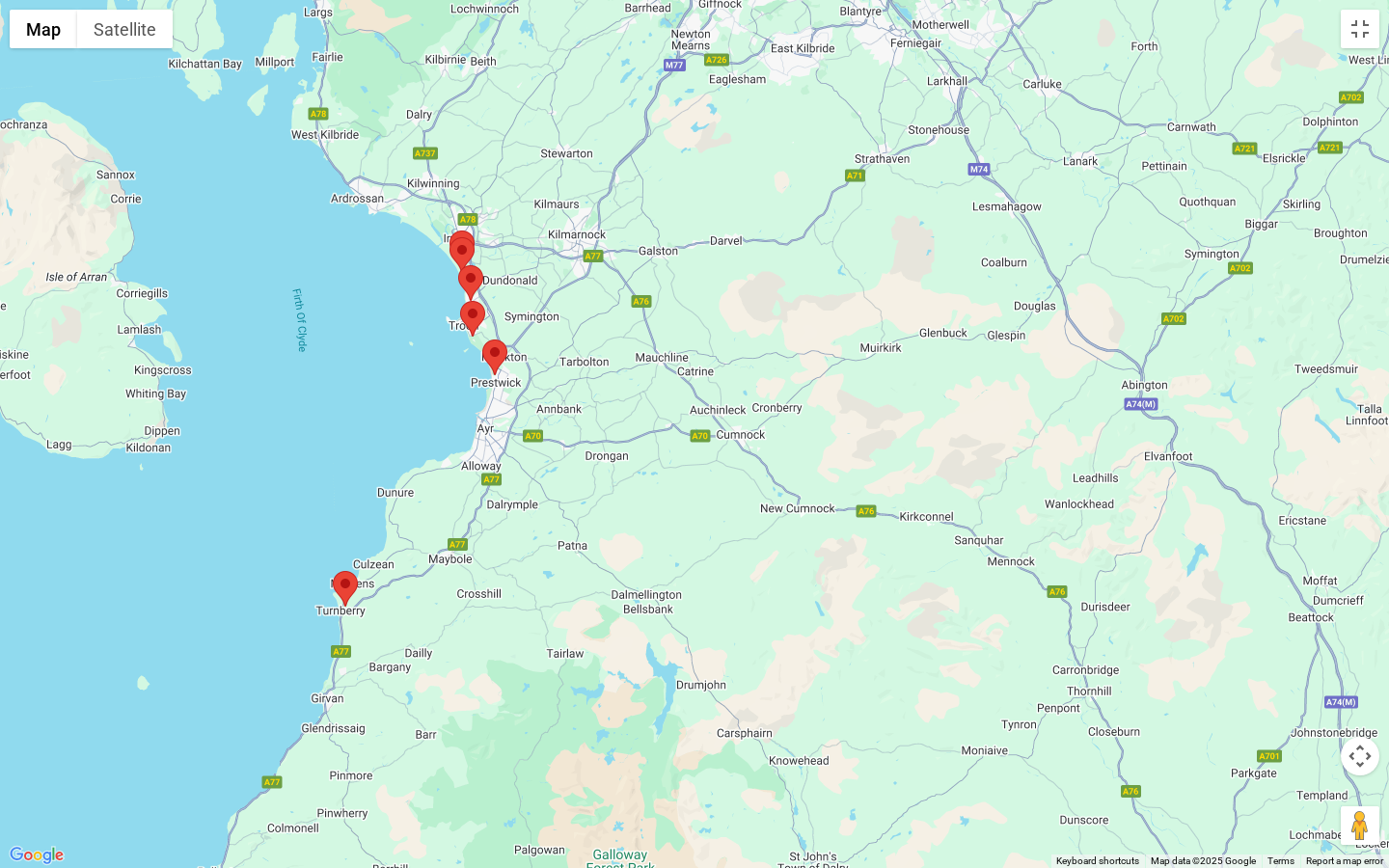 click at bounding box center [449, 237] 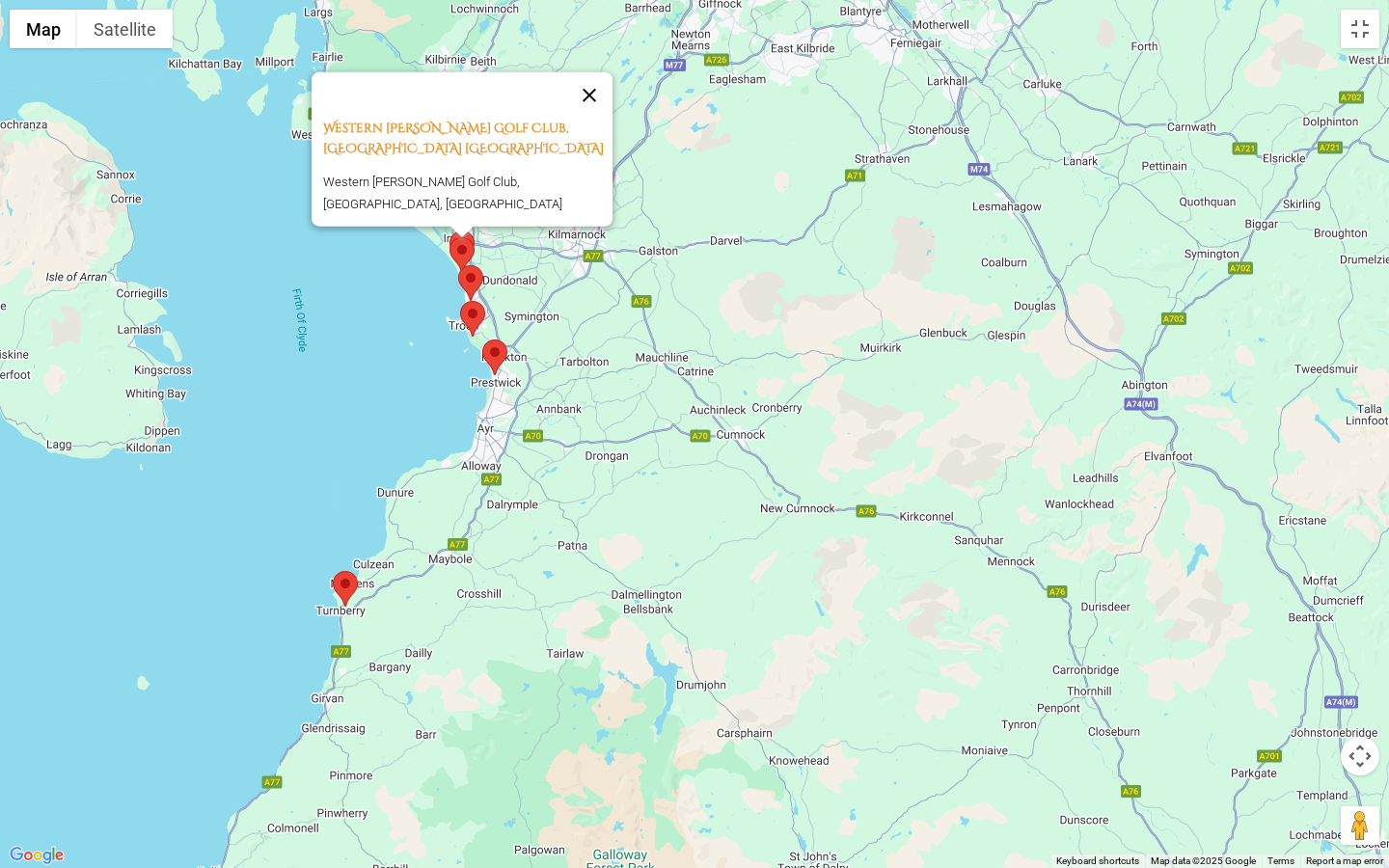 click at bounding box center [589, 95] 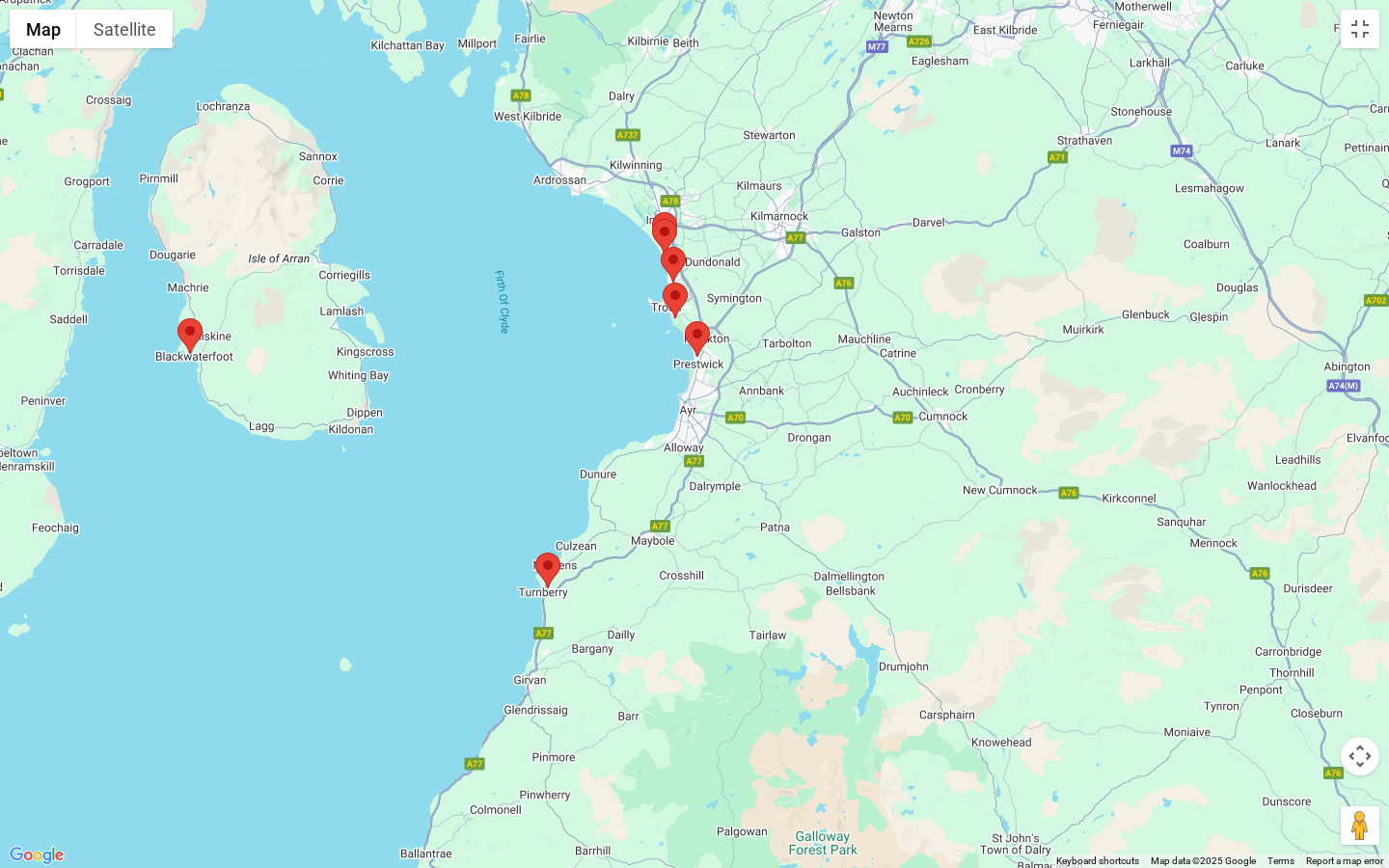drag, startPoint x: 307, startPoint y: 317, endPoint x: 513, endPoint y: 300, distance: 206.70027 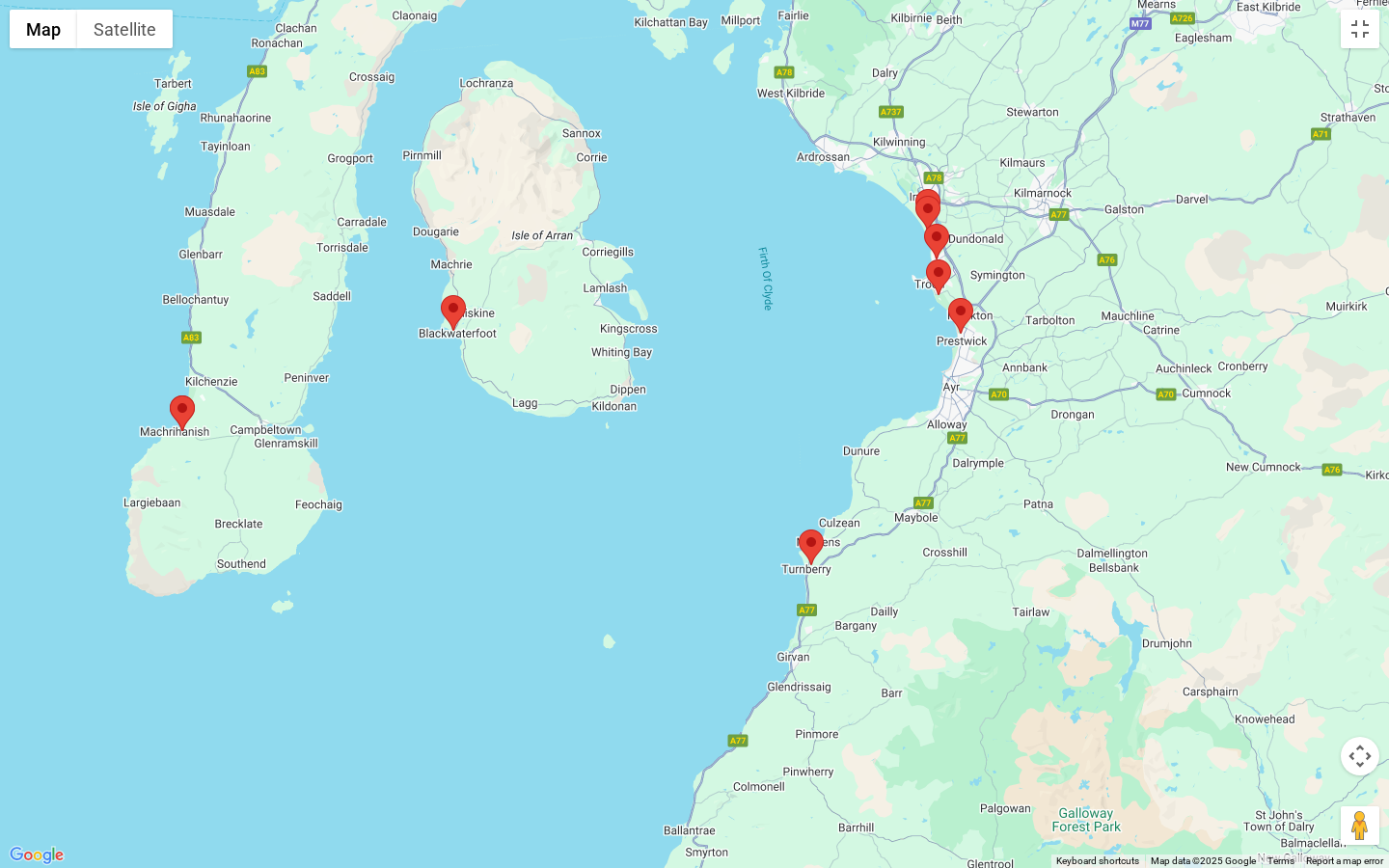drag, startPoint x: 406, startPoint y: 350, endPoint x: 672, endPoint y: 326, distance: 267.08051 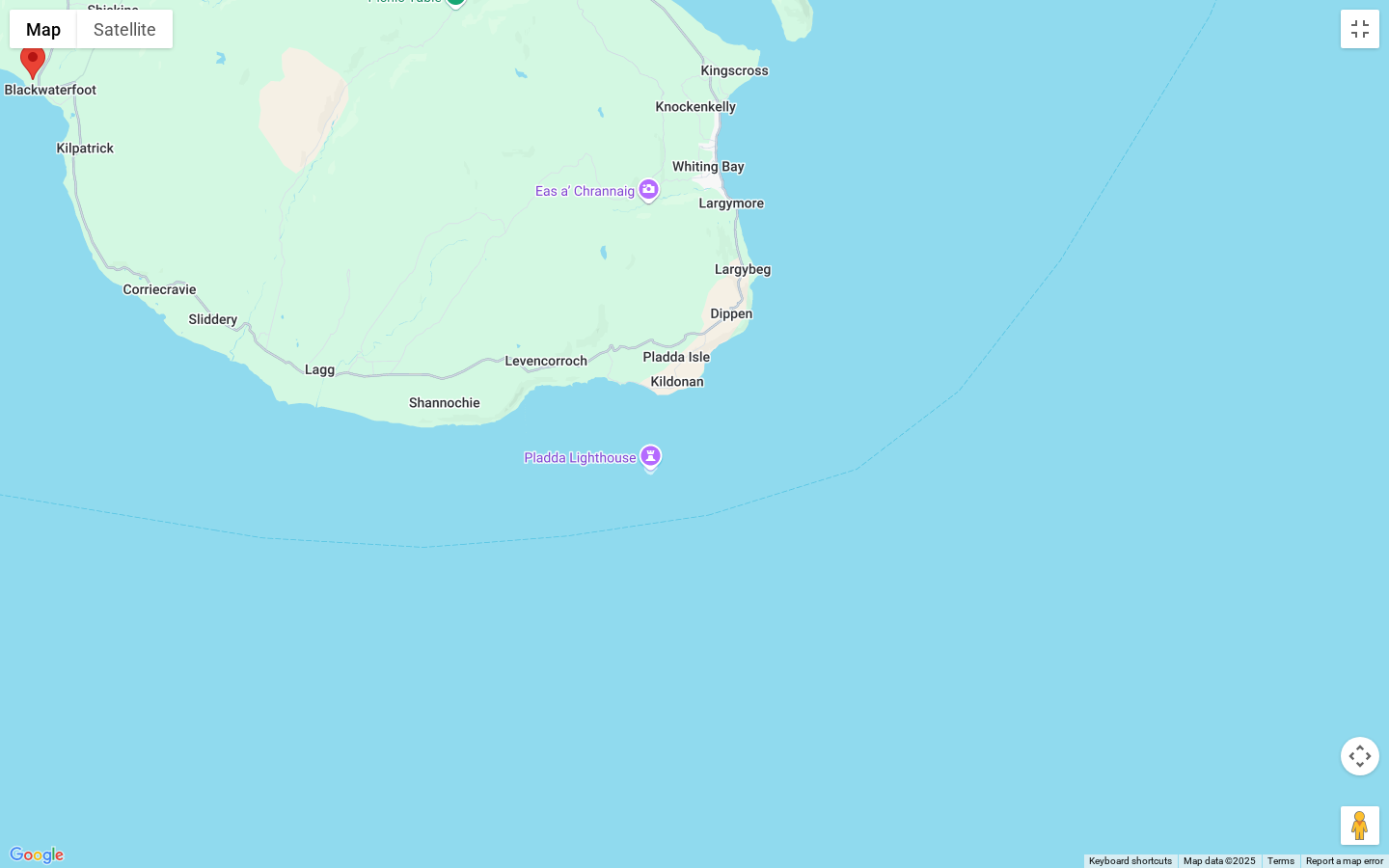 drag, startPoint x: 459, startPoint y: 463, endPoint x: 697, endPoint y: 202, distance: 353.22089 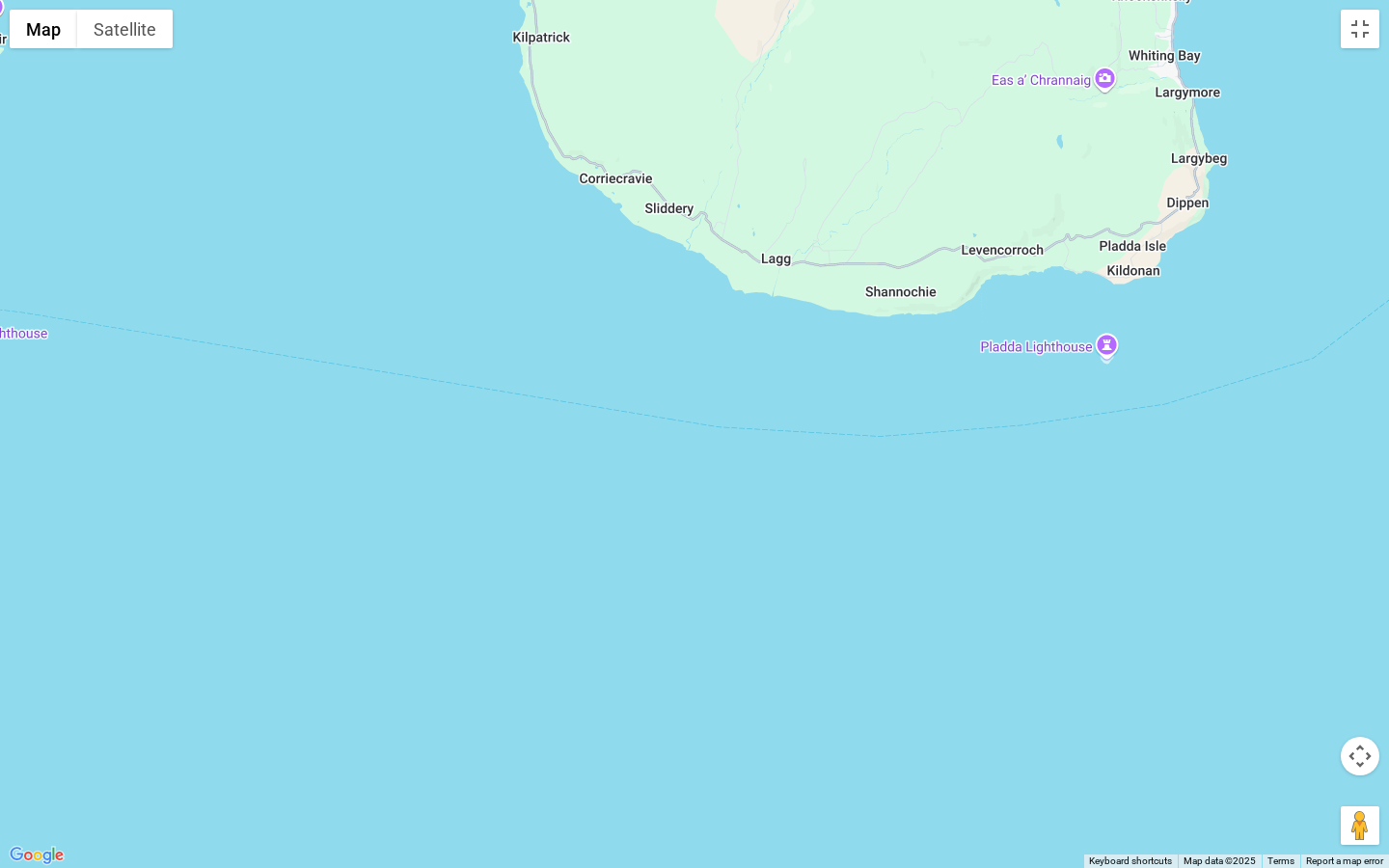 drag, startPoint x: 494, startPoint y: 360, endPoint x: 955, endPoint y: 245, distance: 475.1274 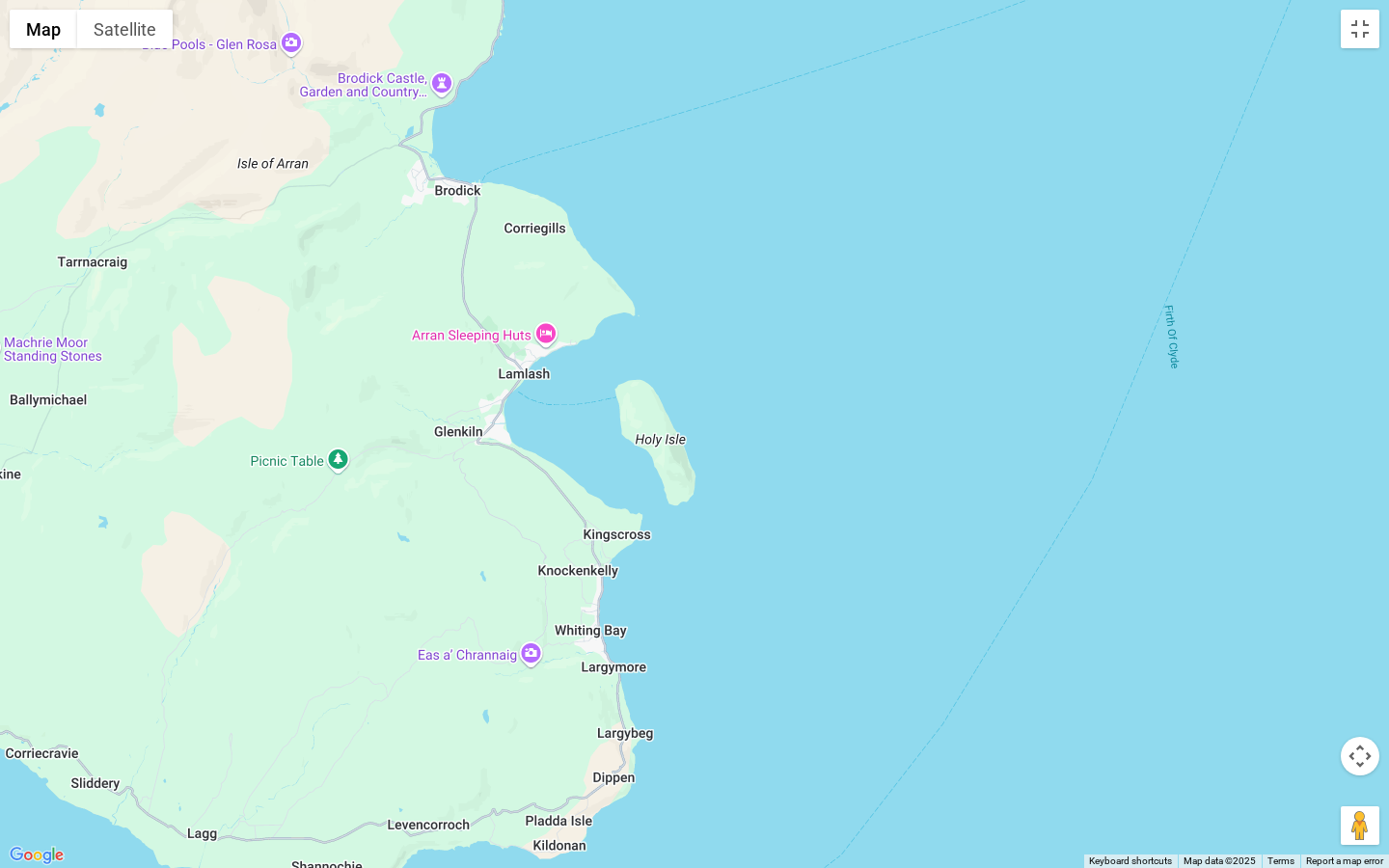 drag, startPoint x: 576, startPoint y: 298, endPoint x: 0, endPoint y: 867, distance: 809.65239 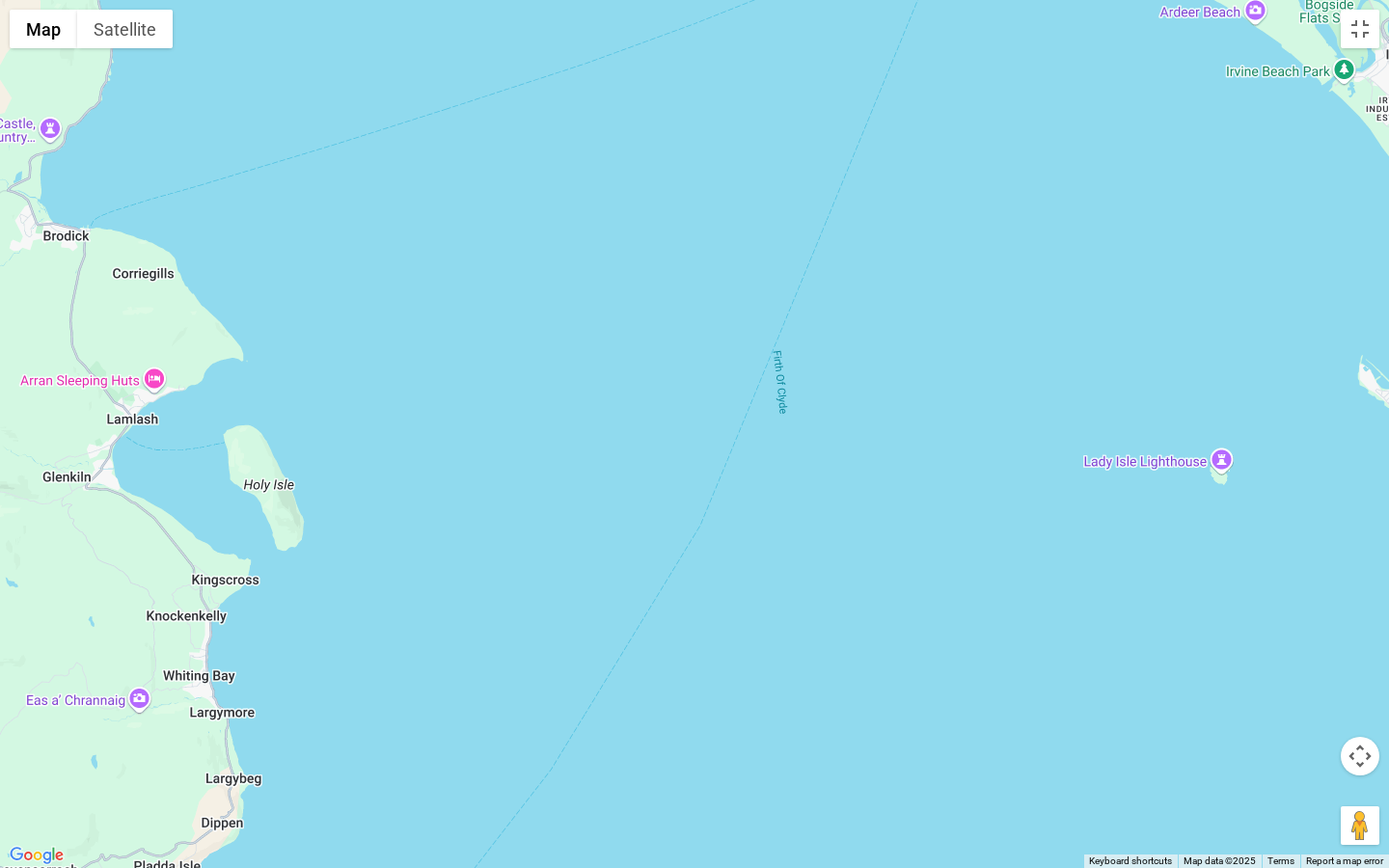 drag, startPoint x: 1103, startPoint y: 197, endPoint x: 696, endPoint y: 250, distance: 410.43635 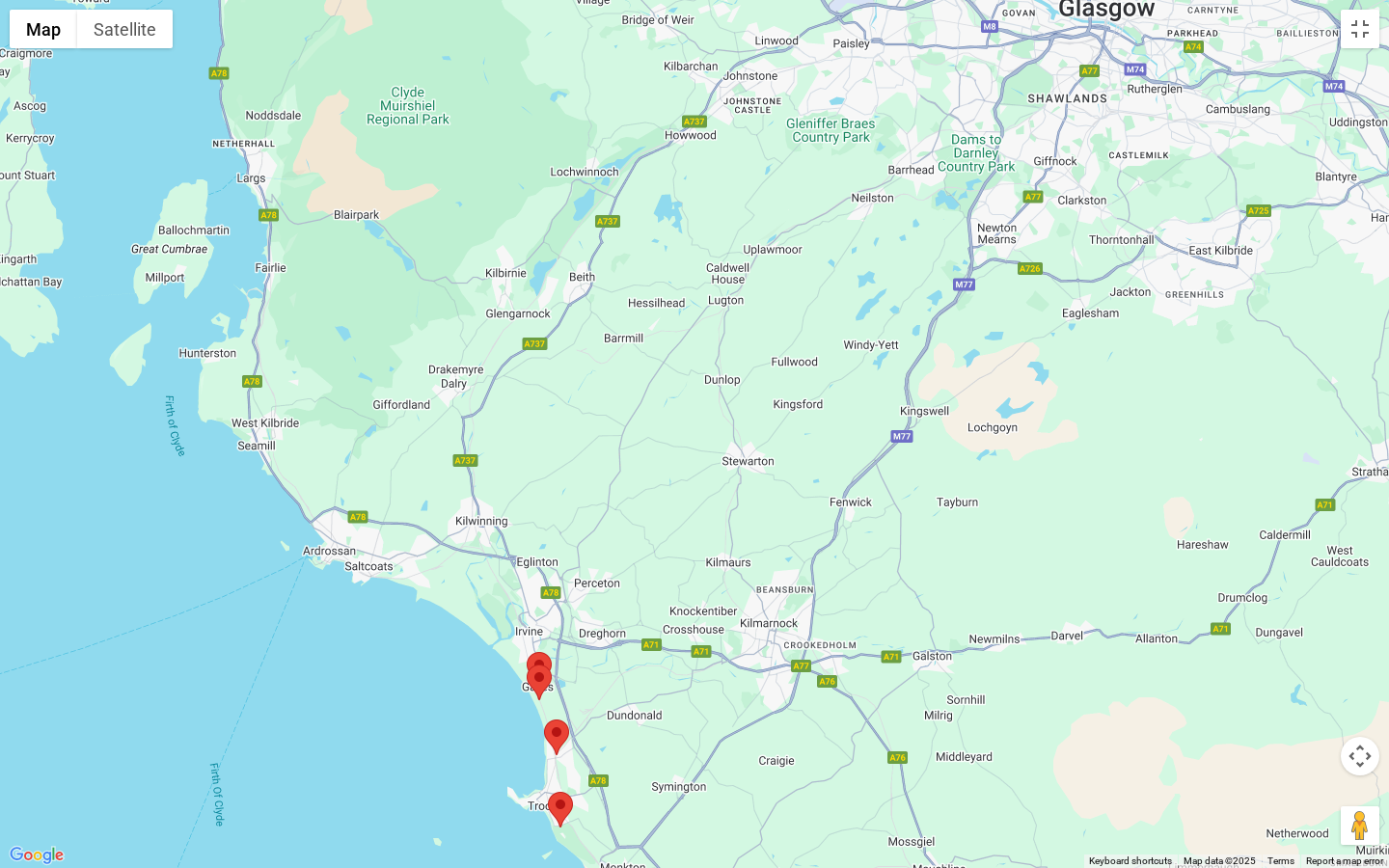 drag, startPoint x: 830, startPoint y: 340, endPoint x: 312, endPoint y: 815, distance: 702.8151 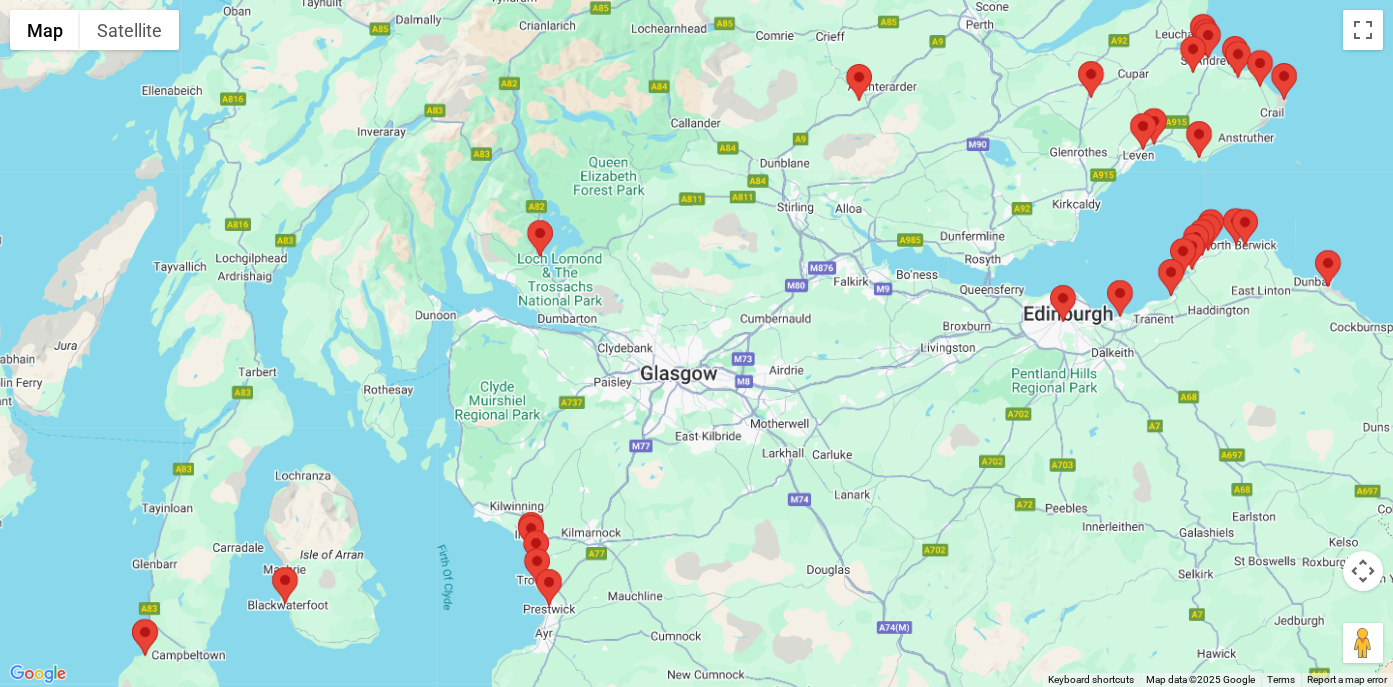 scroll, scrollTop: 1520, scrollLeft: 0, axis: vertical 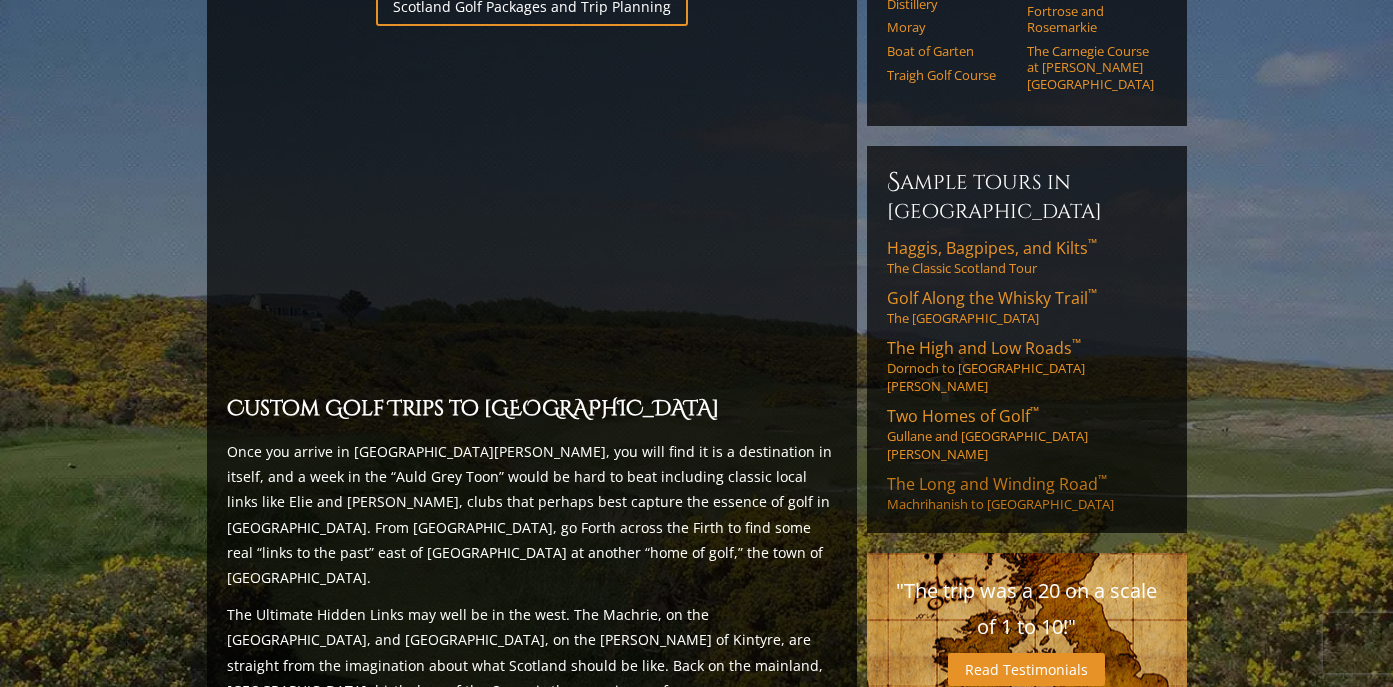 click on "The Long and Winding Road ™" at bounding box center [997, 484] 